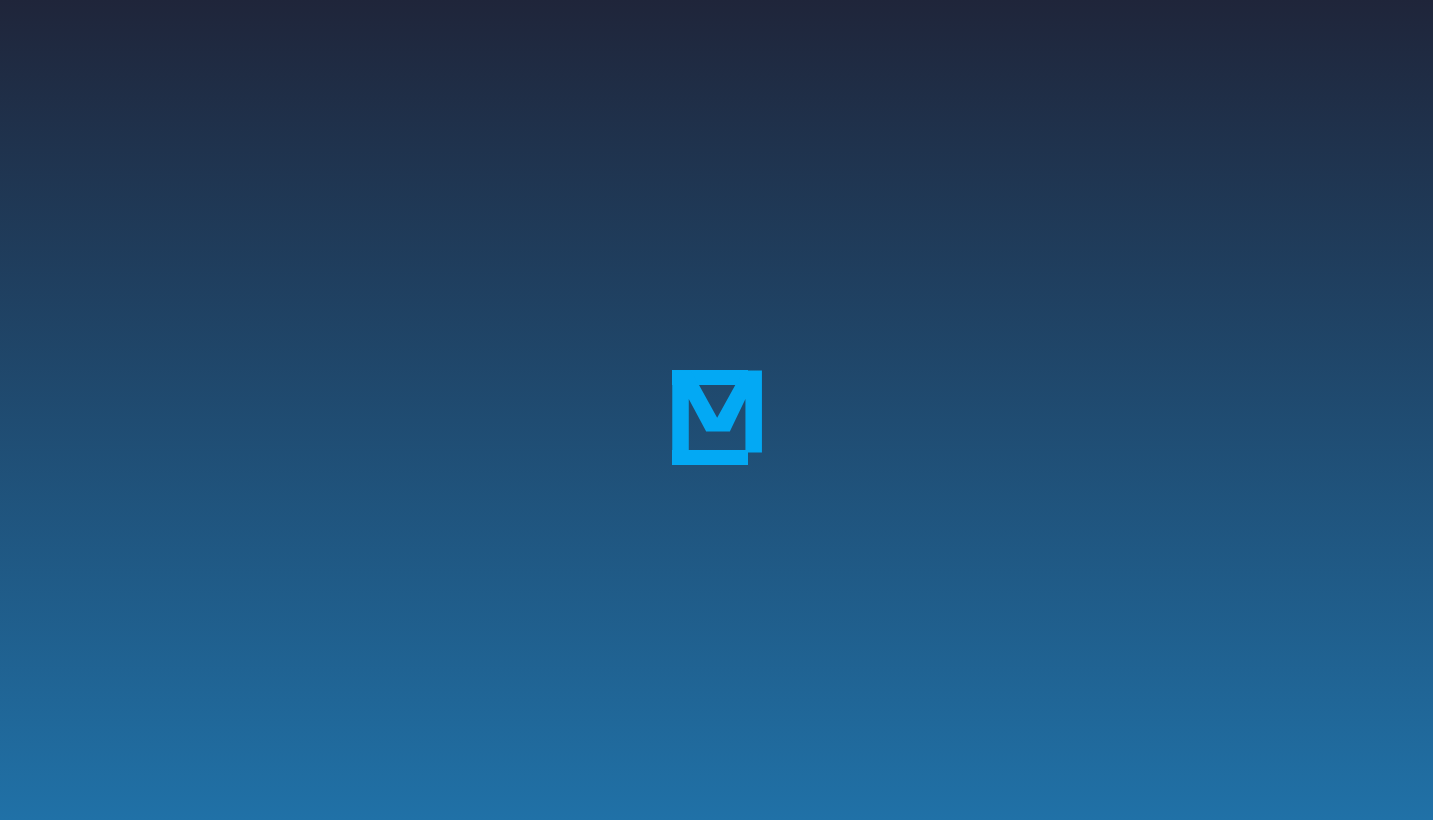 scroll, scrollTop: 0, scrollLeft: 0, axis: both 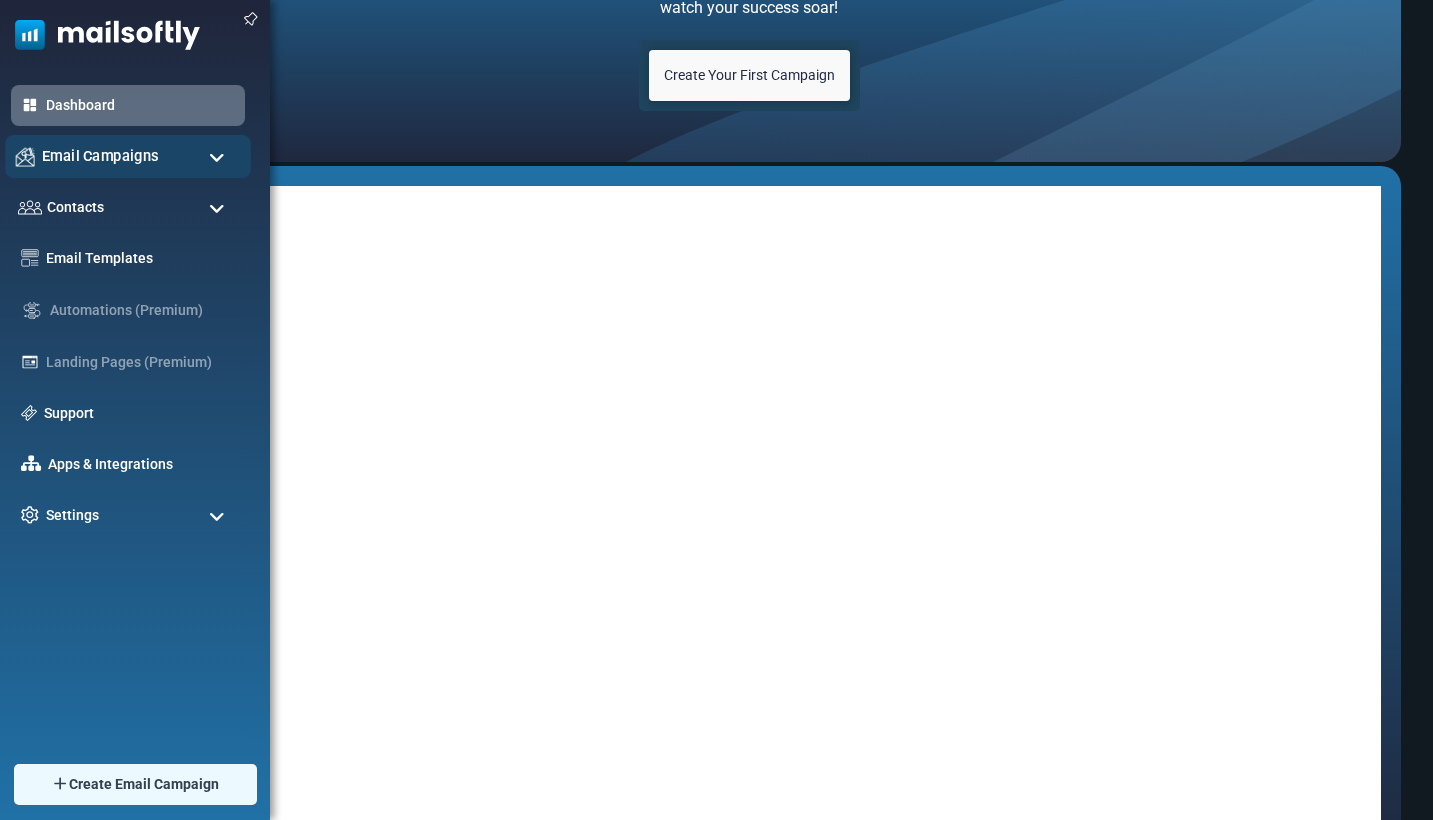 click on "Email Campaigns" at bounding box center [100, 156] 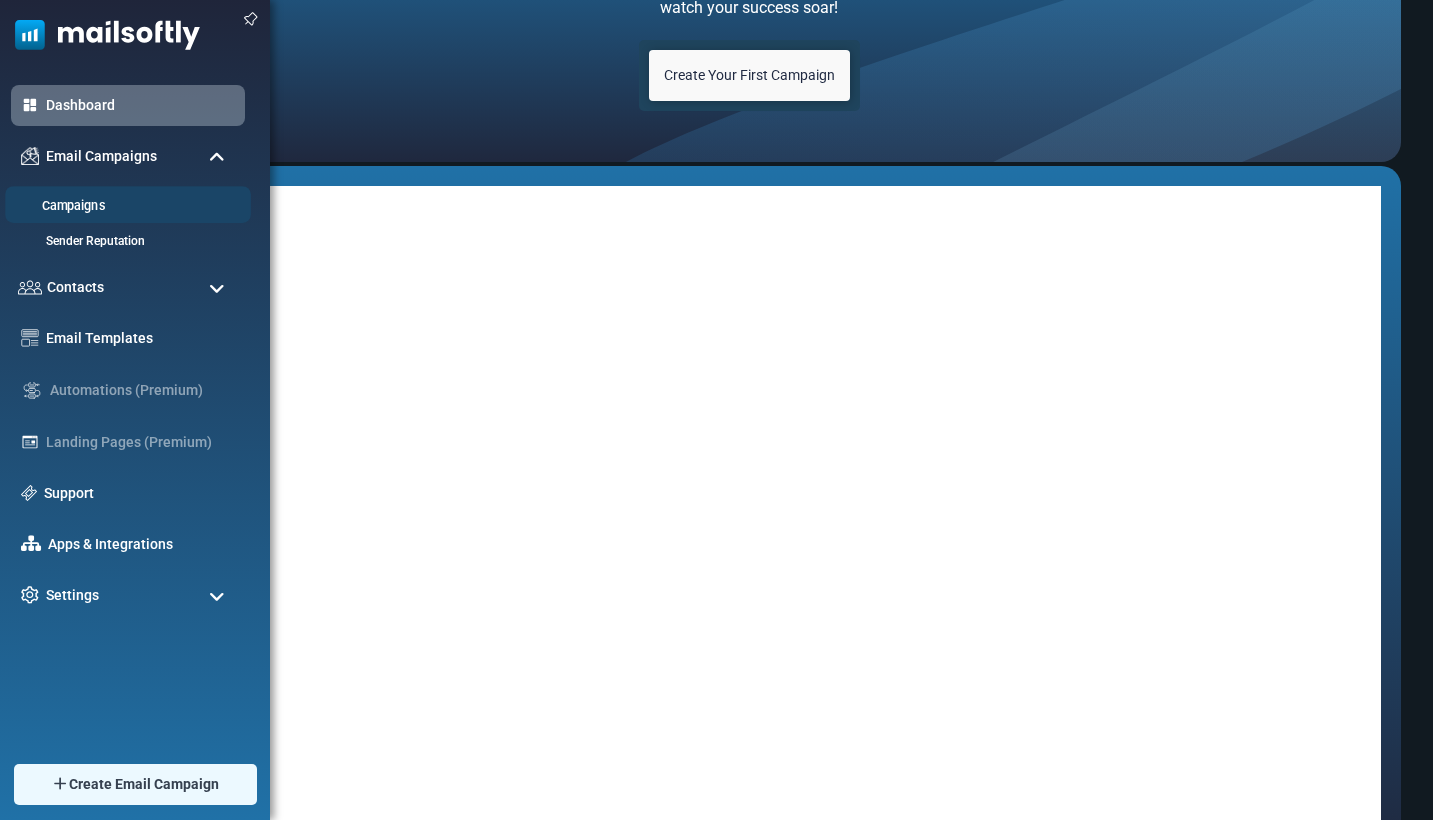 click on "Campaigns" at bounding box center [125, 206] 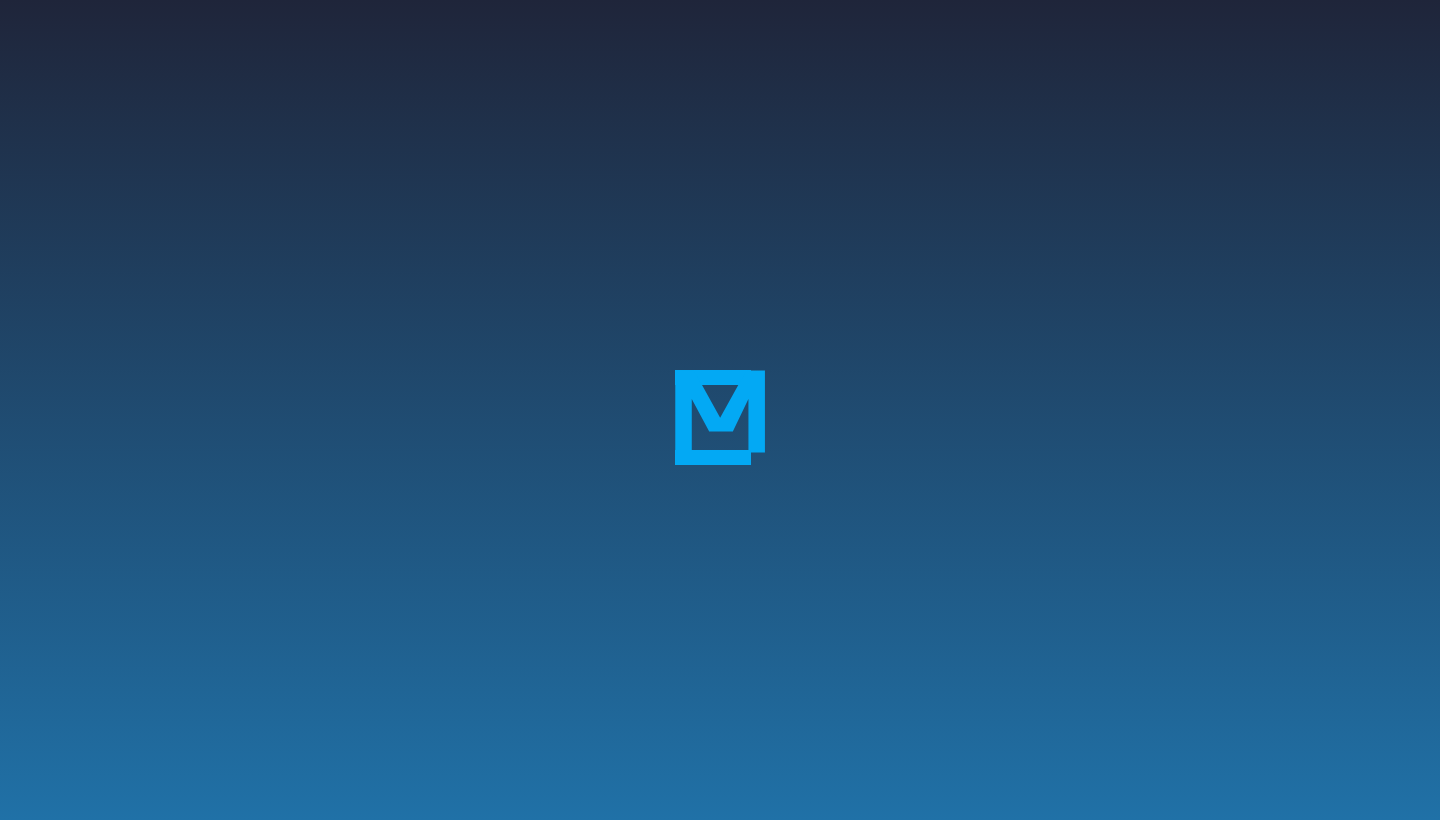 scroll, scrollTop: 0, scrollLeft: 0, axis: both 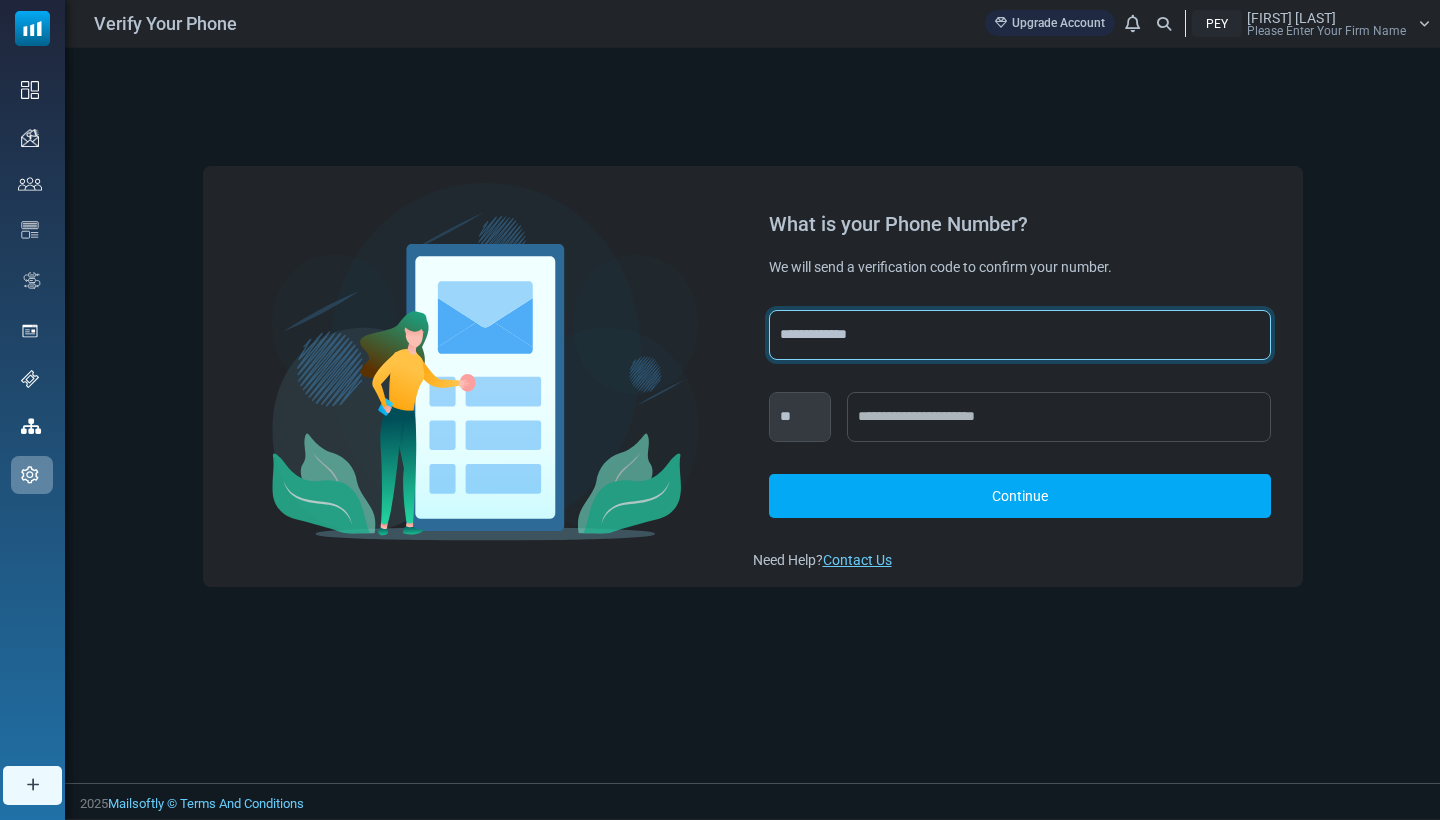 select on "***" 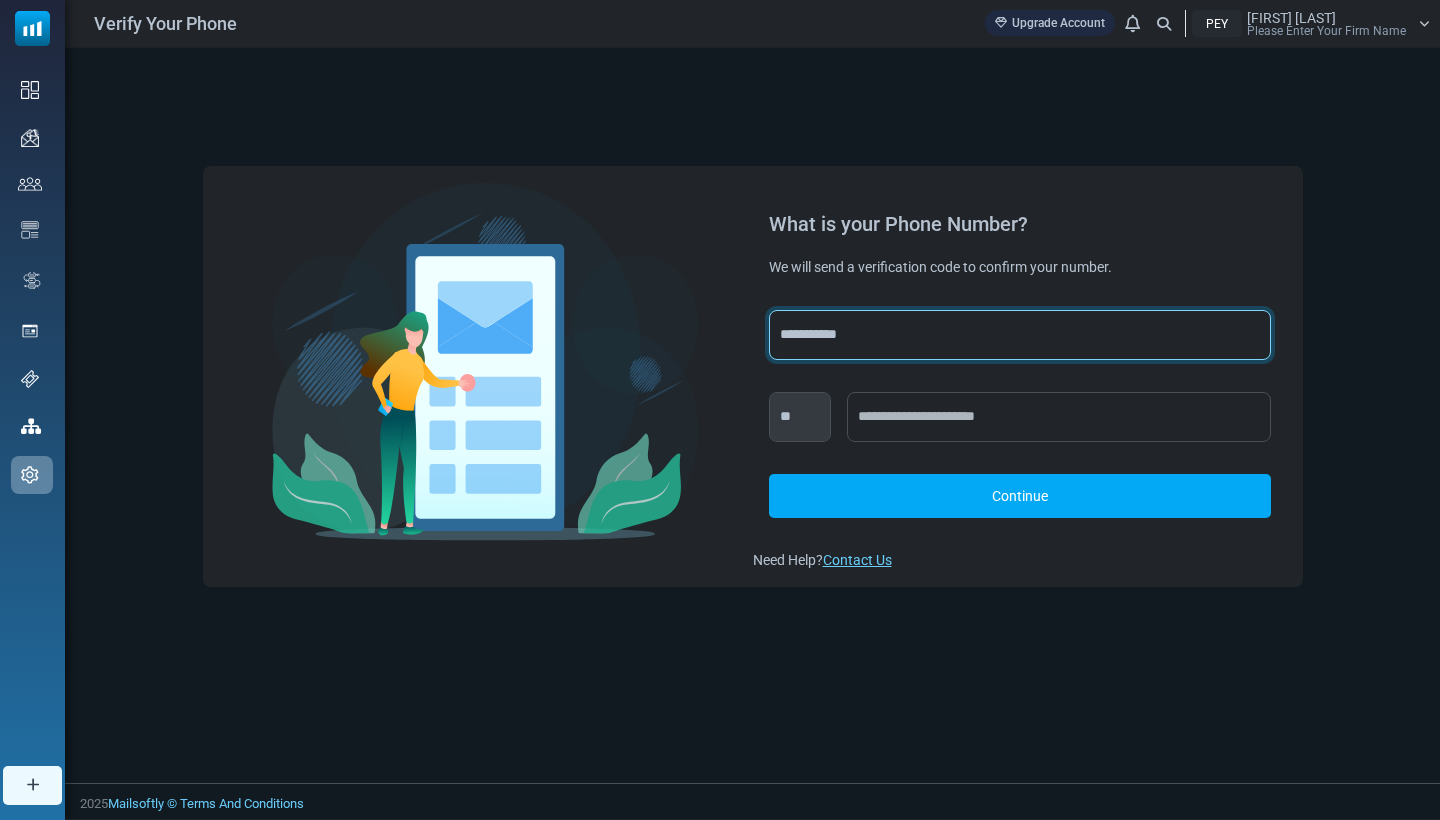 select on "***" 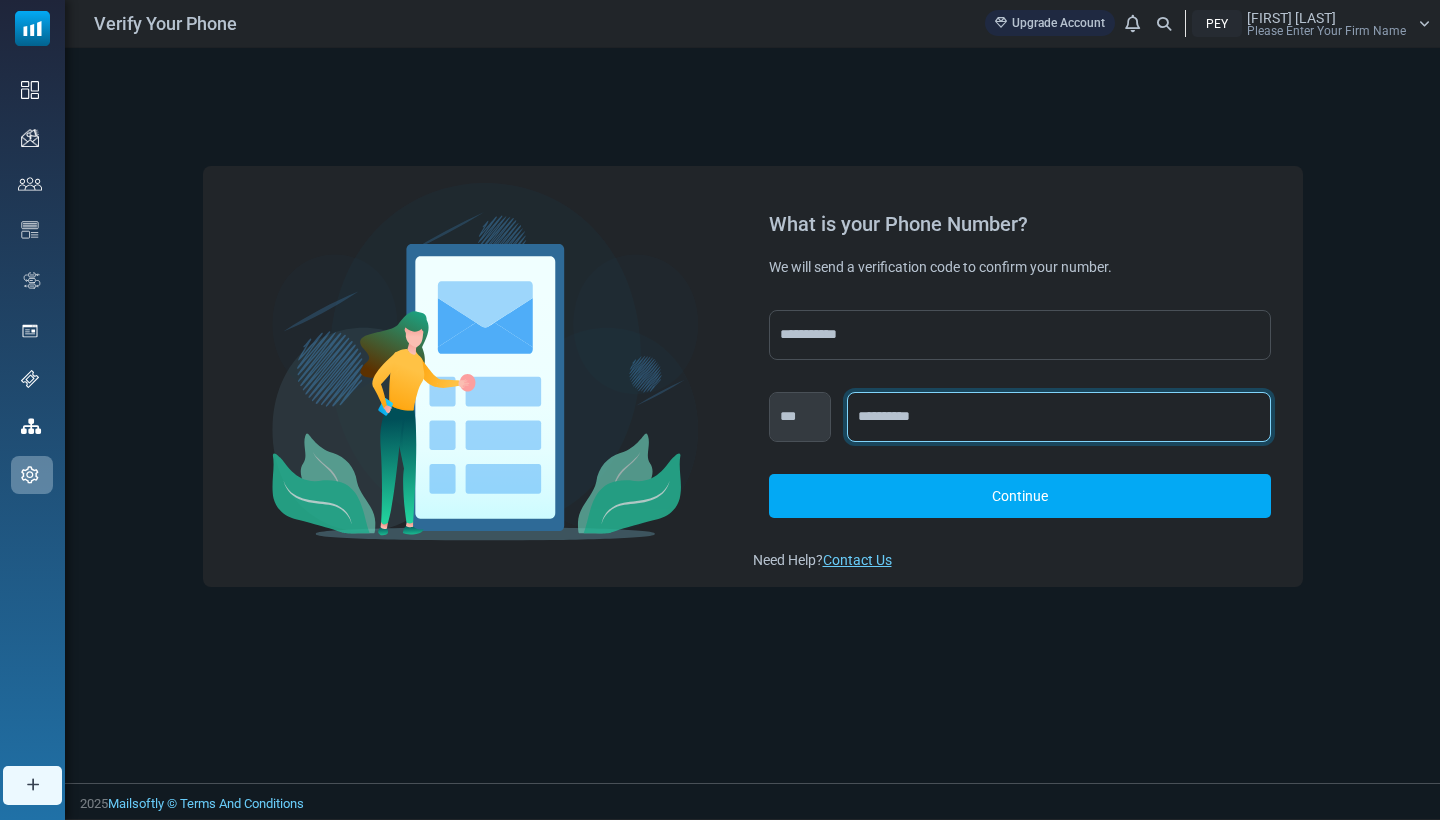 type on "**********" 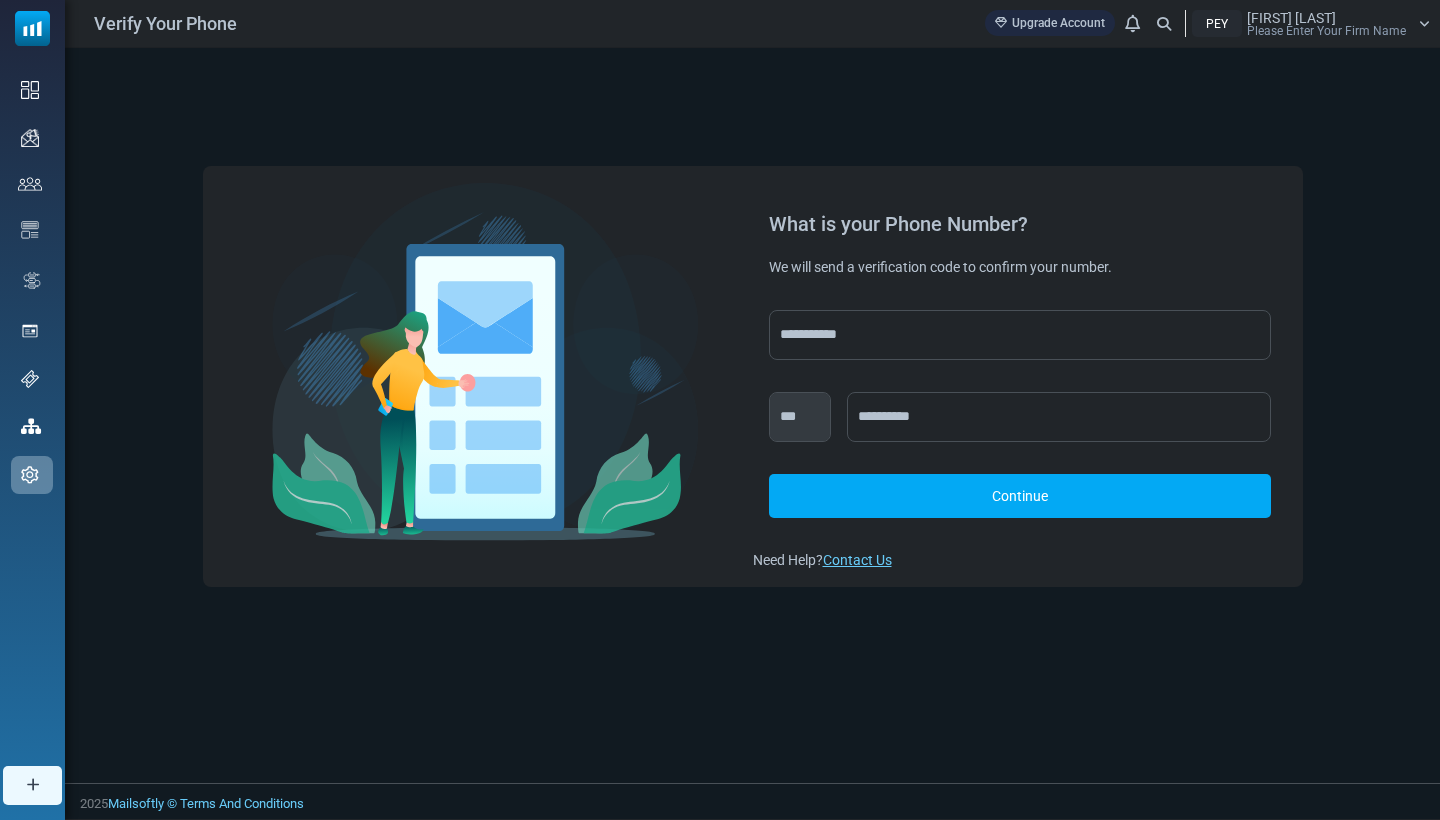 click on "Continue" at bounding box center [1020, 496] 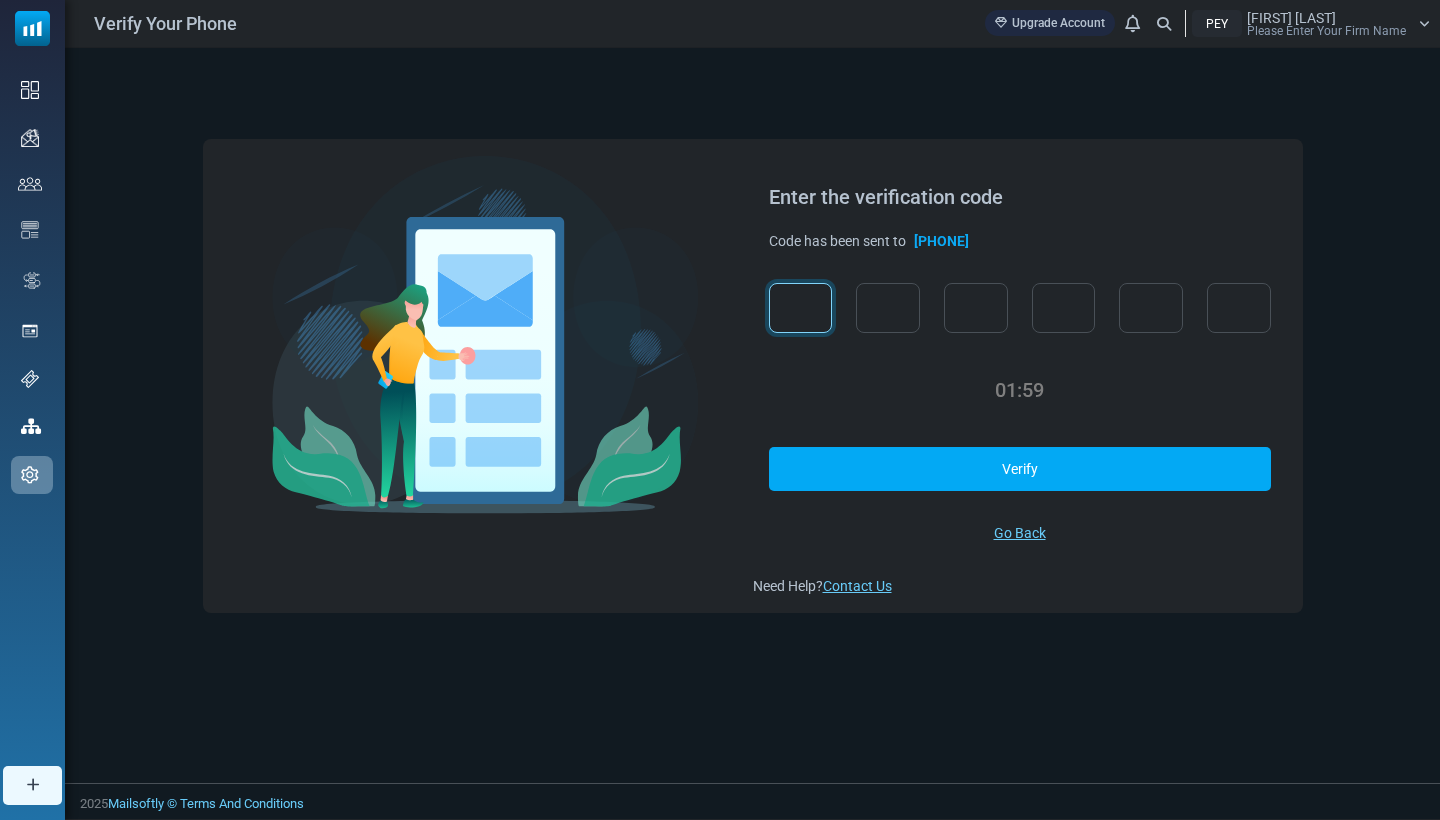 click at bounding box center (801, 308) 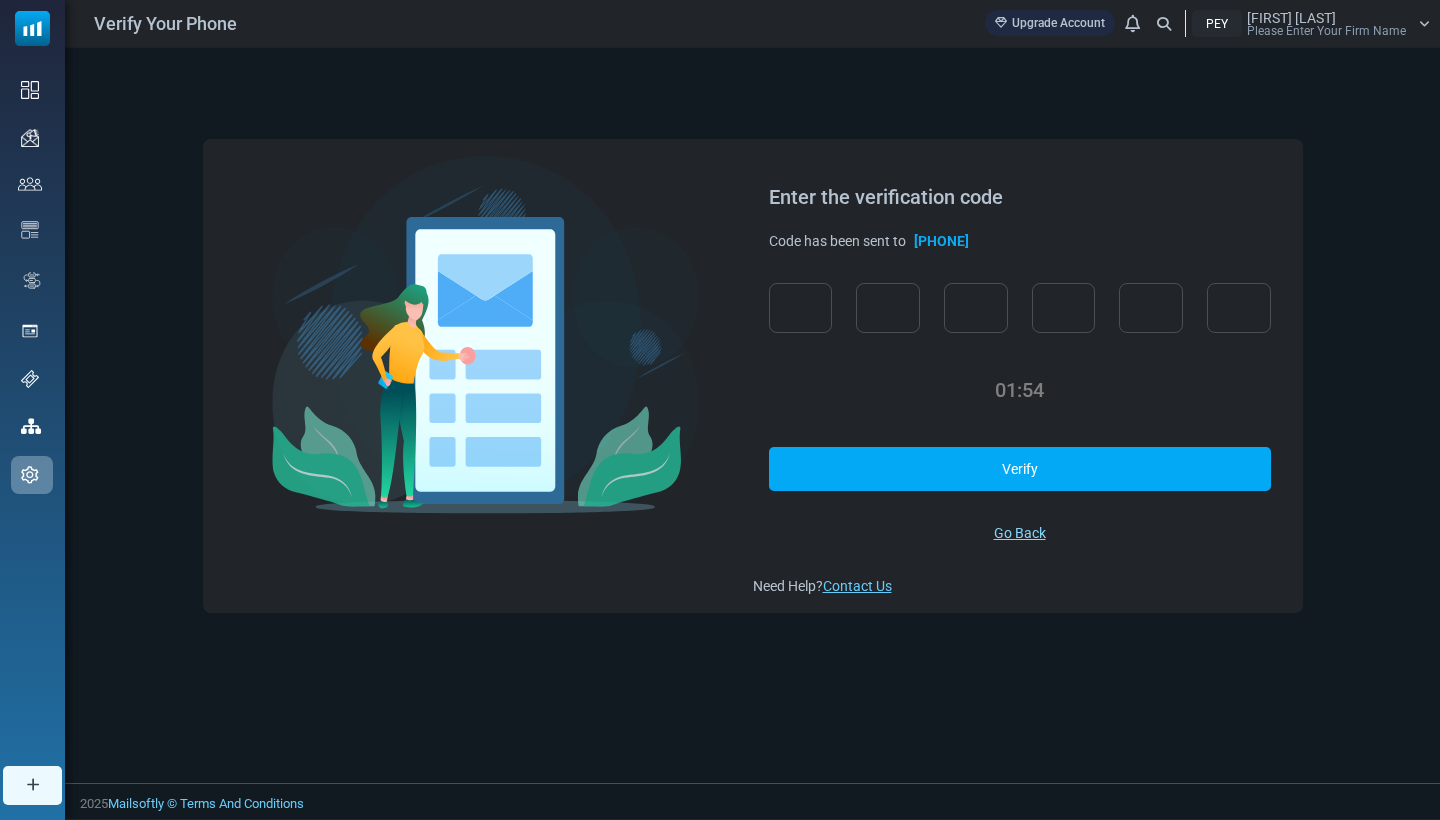 click on "Go Back" at bounding box center (1020, 533) 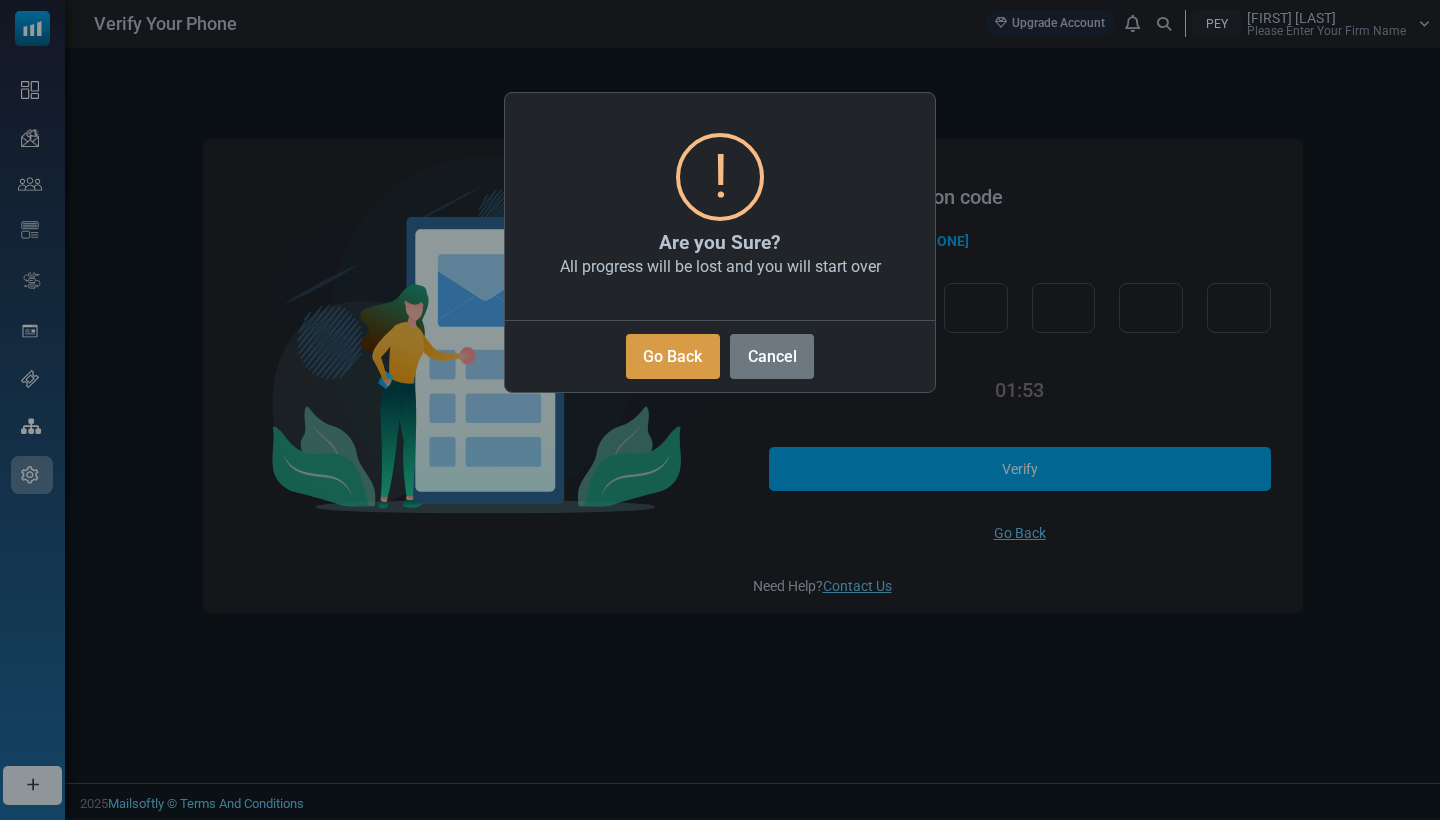 click on "Go Back" at bounding box center [673, 356] 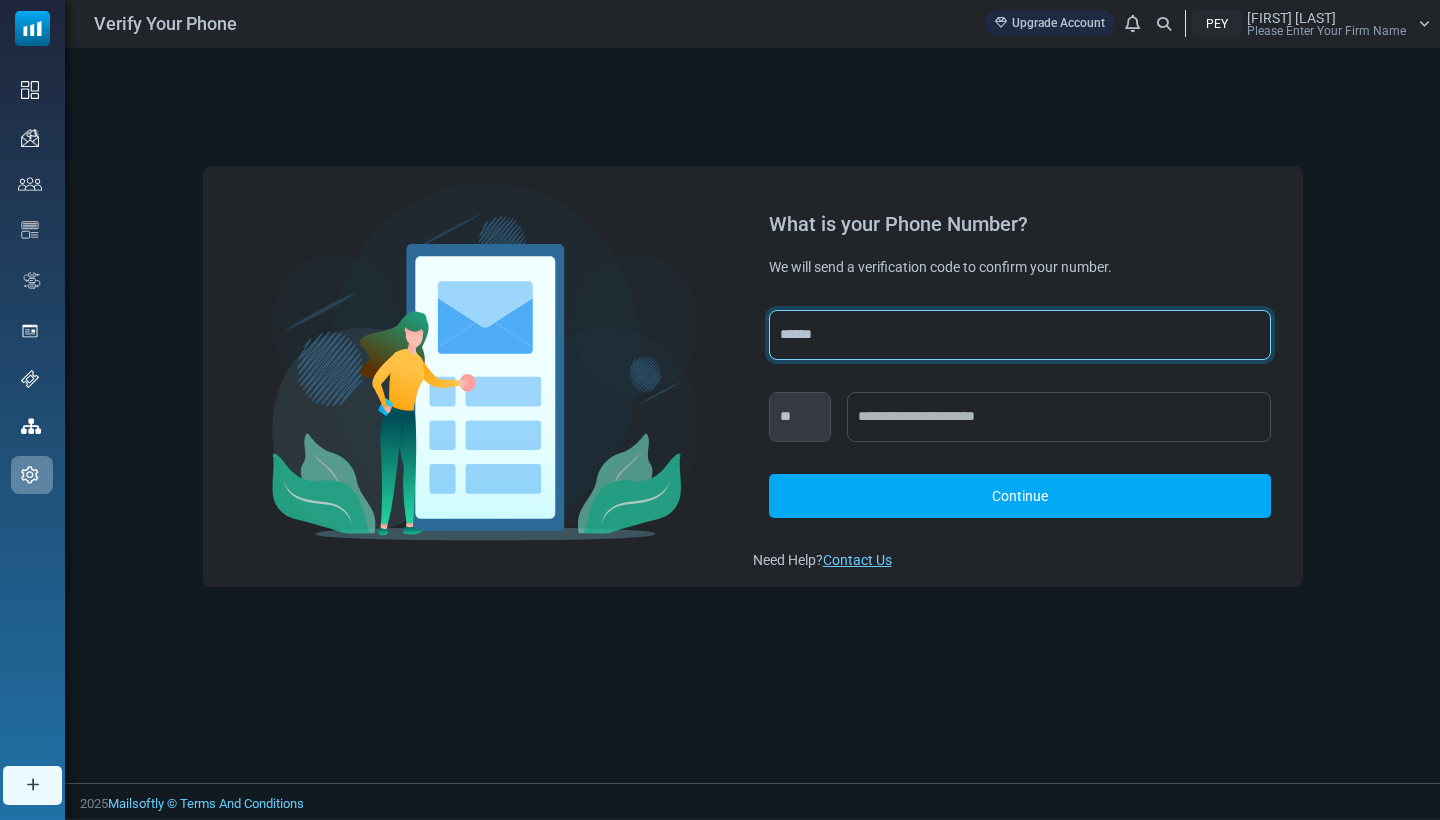 select on "***" 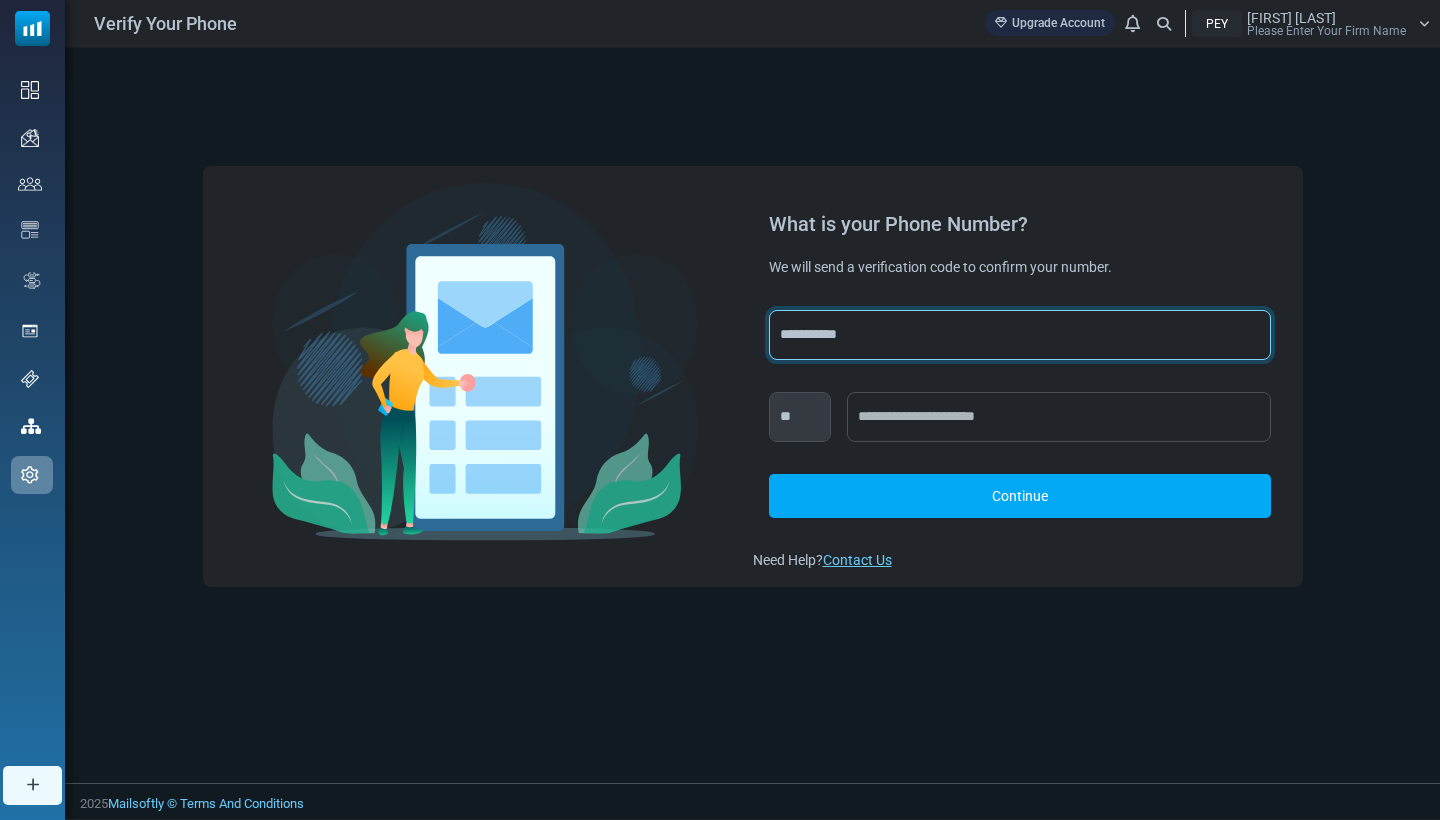 select on "***" 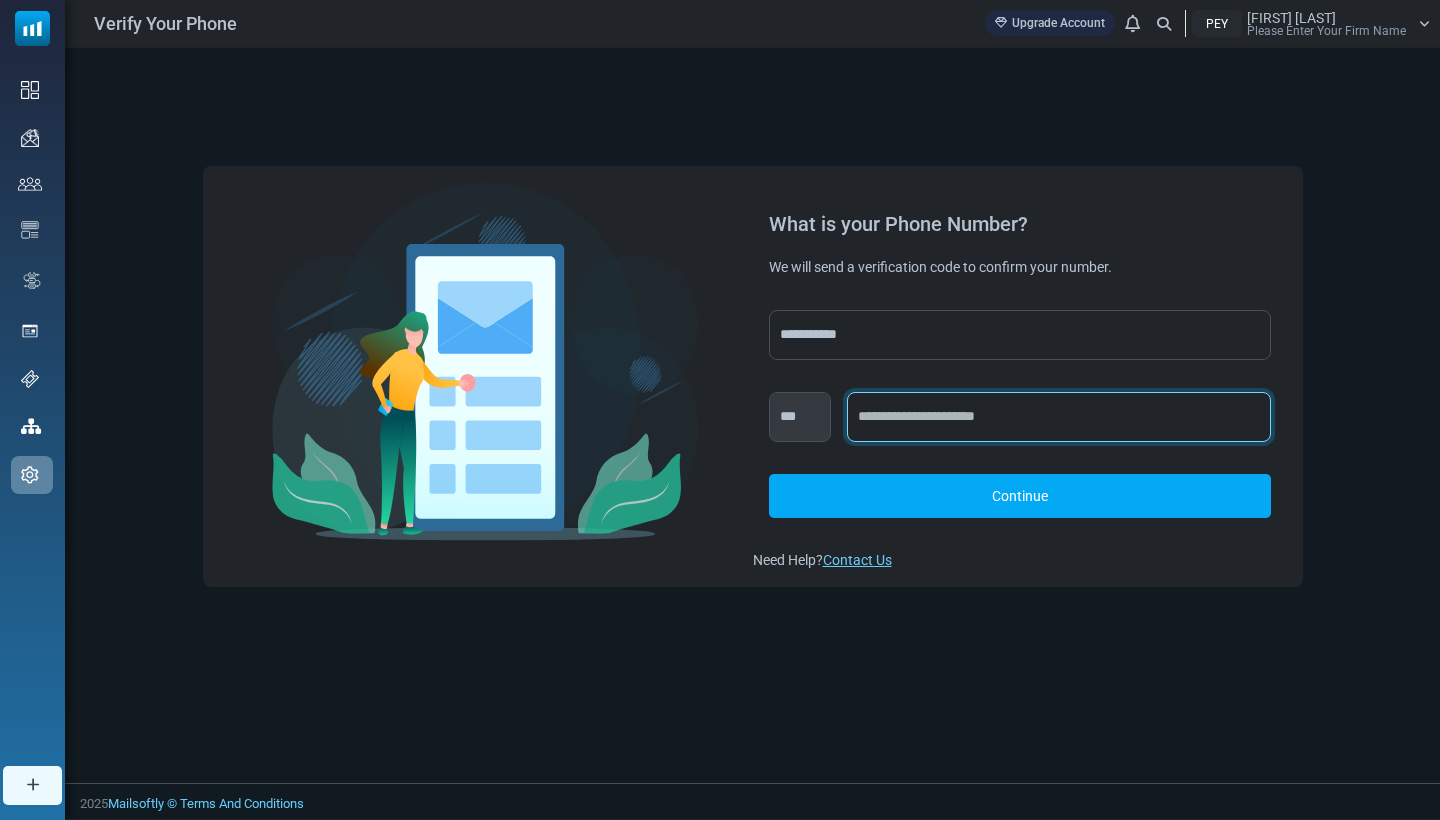 click at bounding box center (1059, 417) 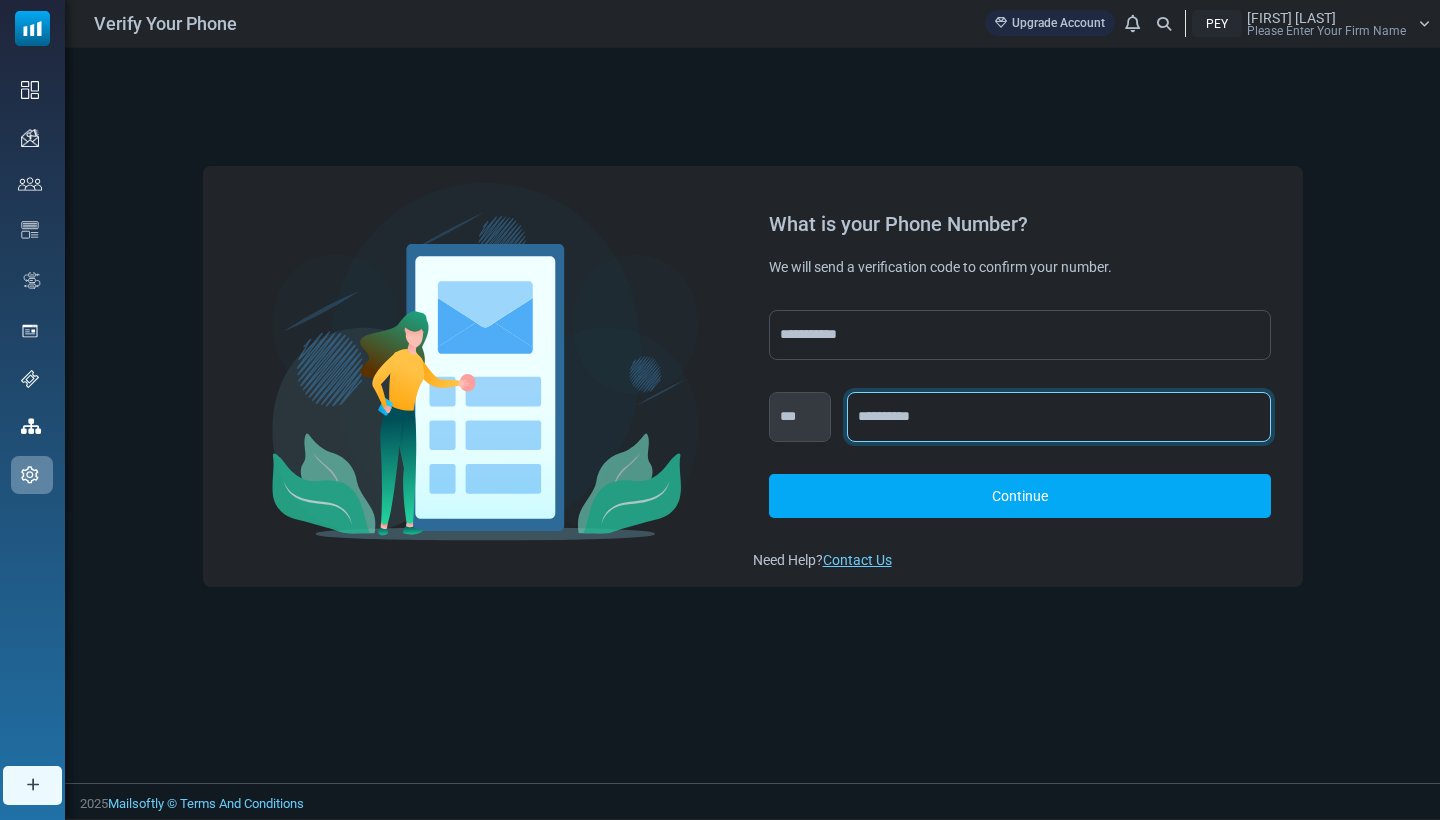 type on "**********" 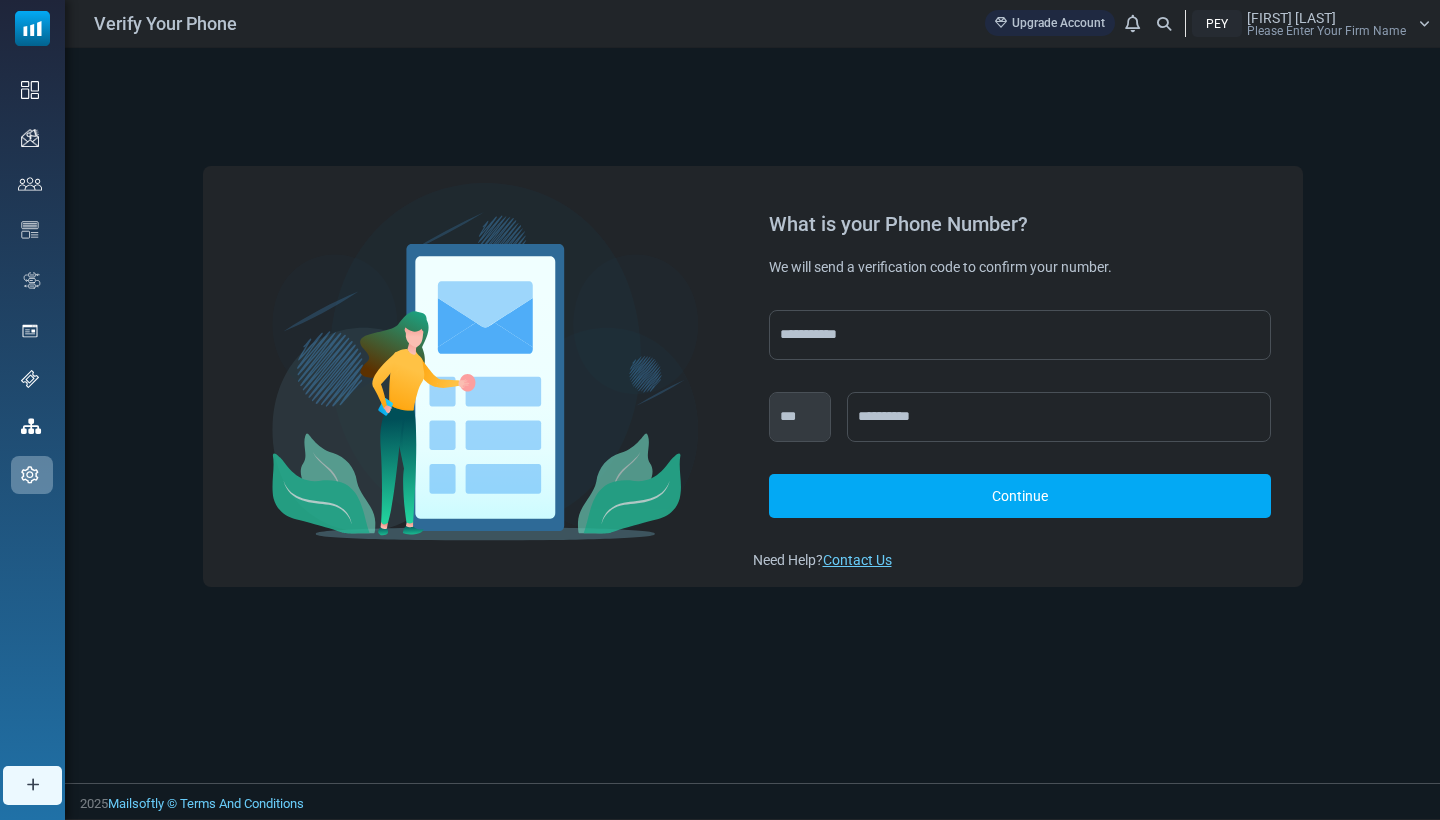 click on "Continue" at bounding box center (1020, 496) 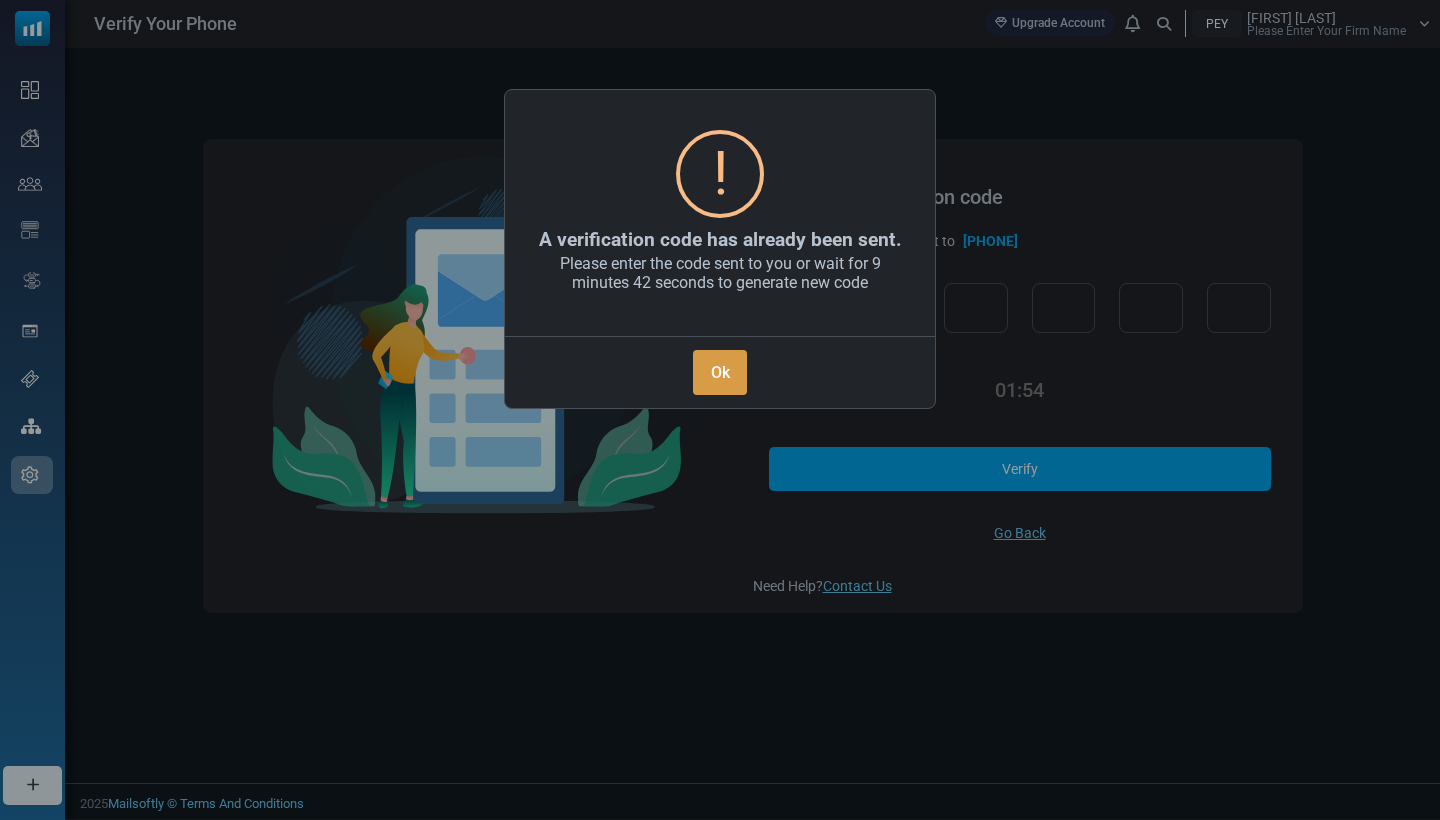 click on "Ok" at bounding box center (720, 372) 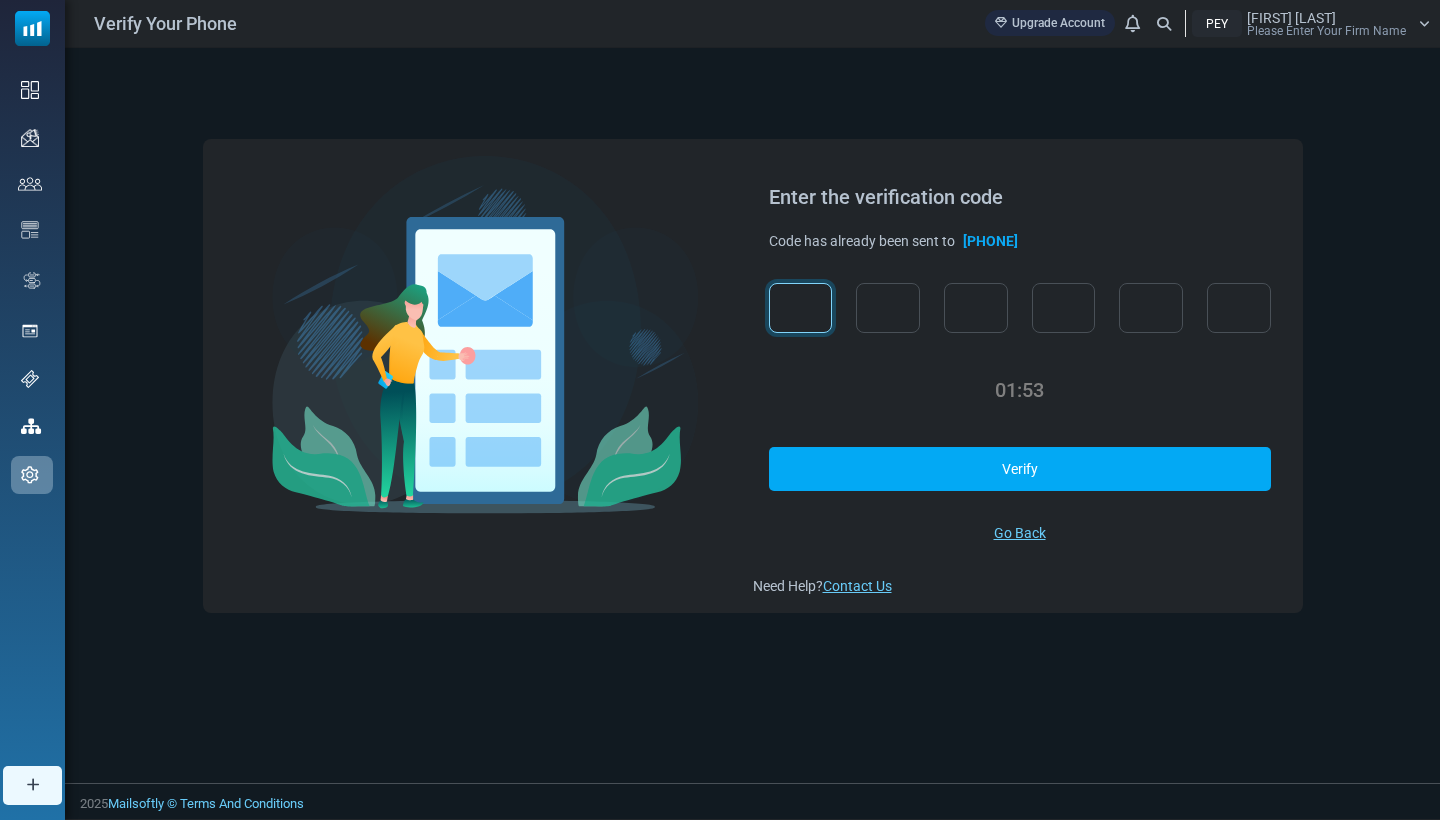 click at bounding box center (801, 308) 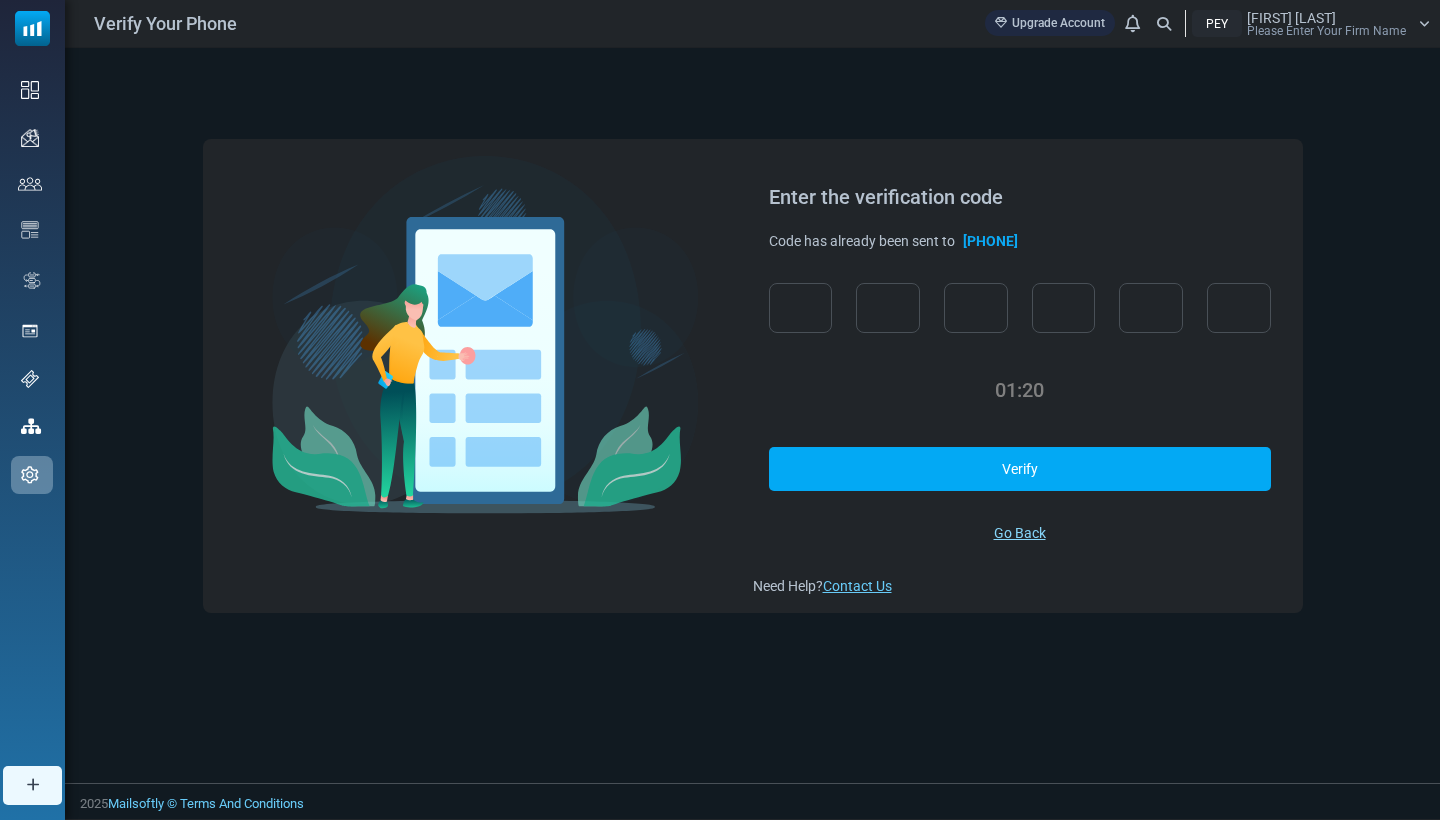 click on "Go Back" at bounding box center [1020, 533] 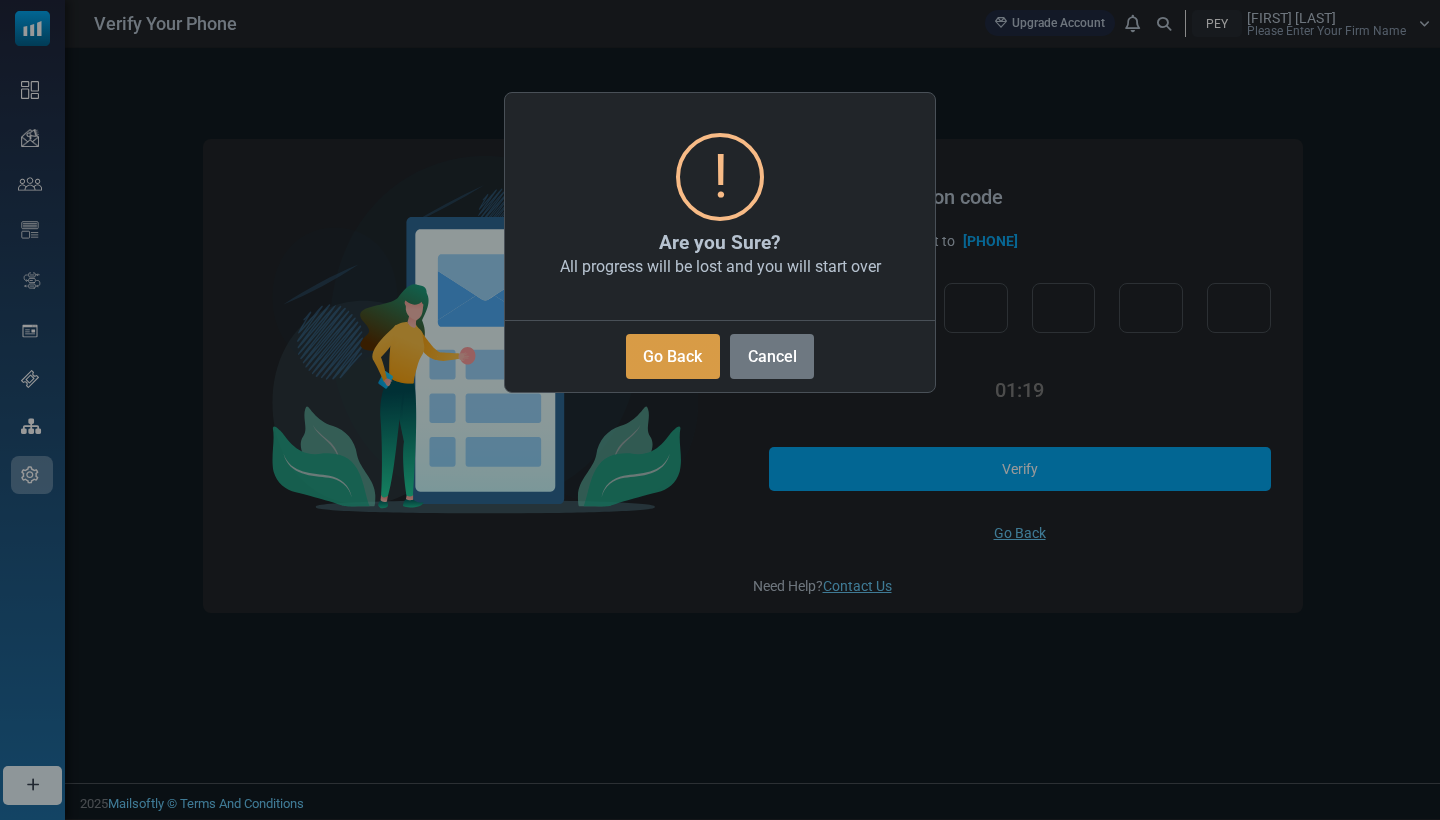 click on "Go Back" at bounding box center [673, 356] 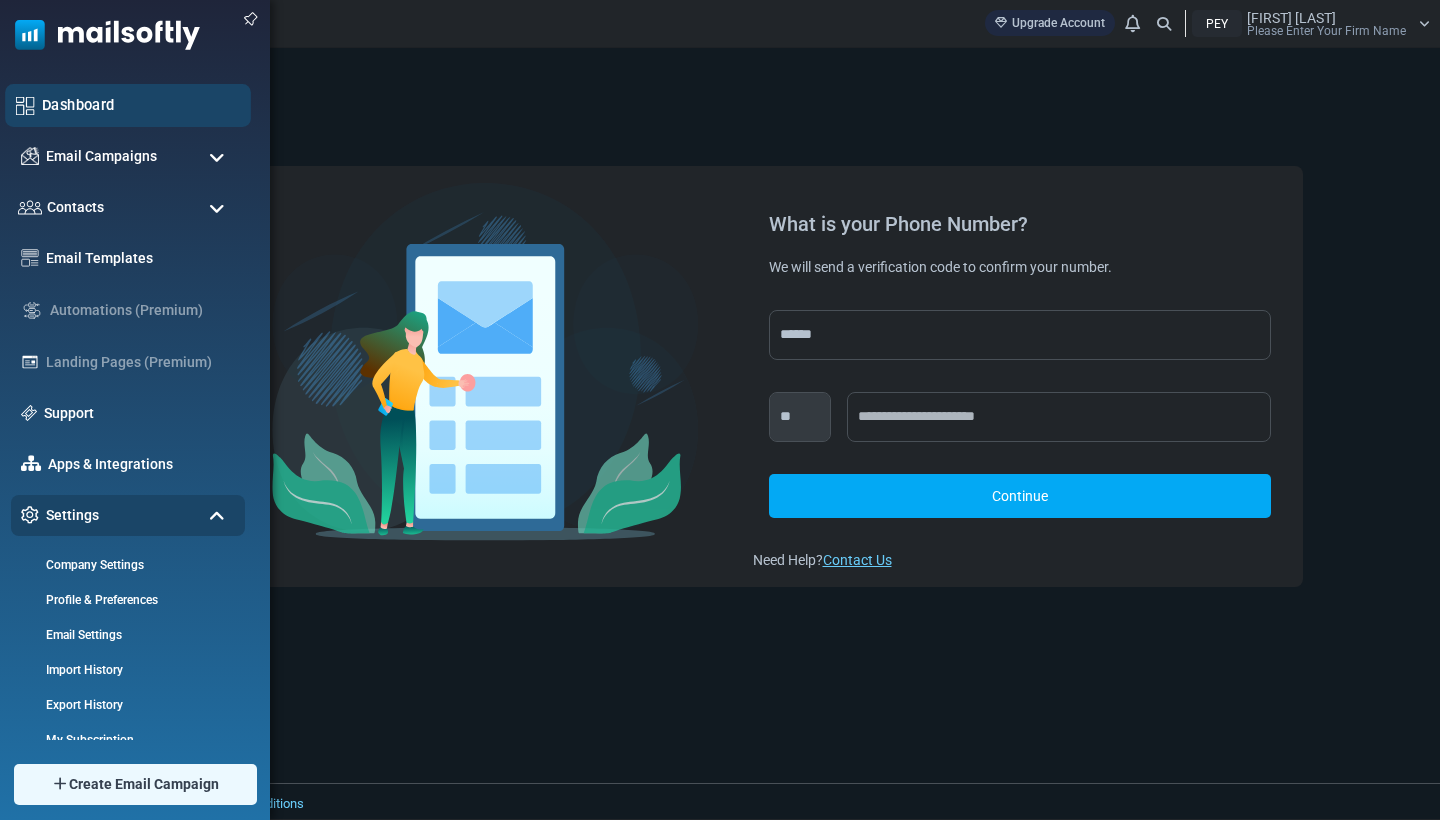 click on "Dashboard" at bounding box center (141, 105) 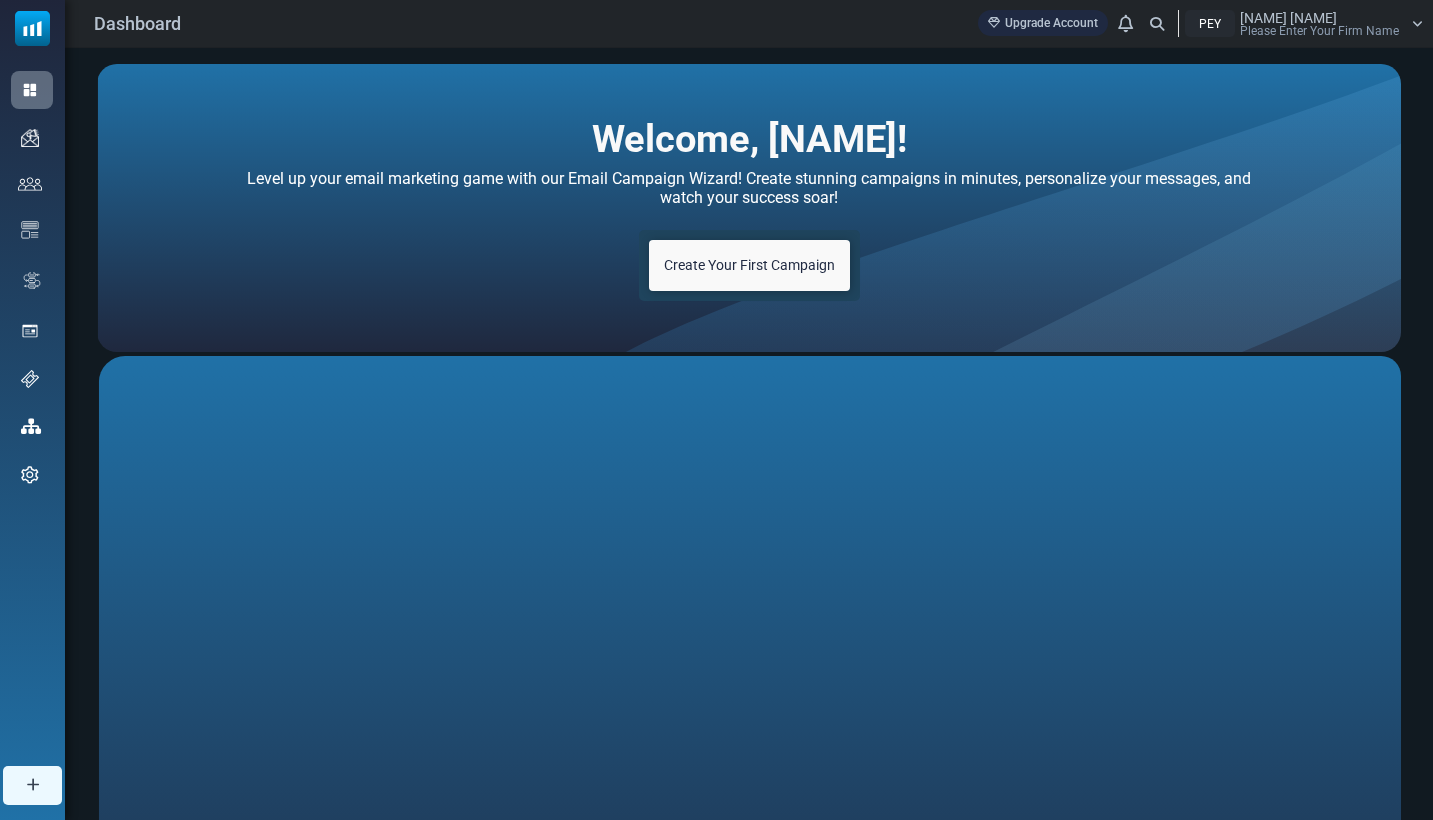 scroll, scrollTop: 0, scrollLeft: 0, axis: both 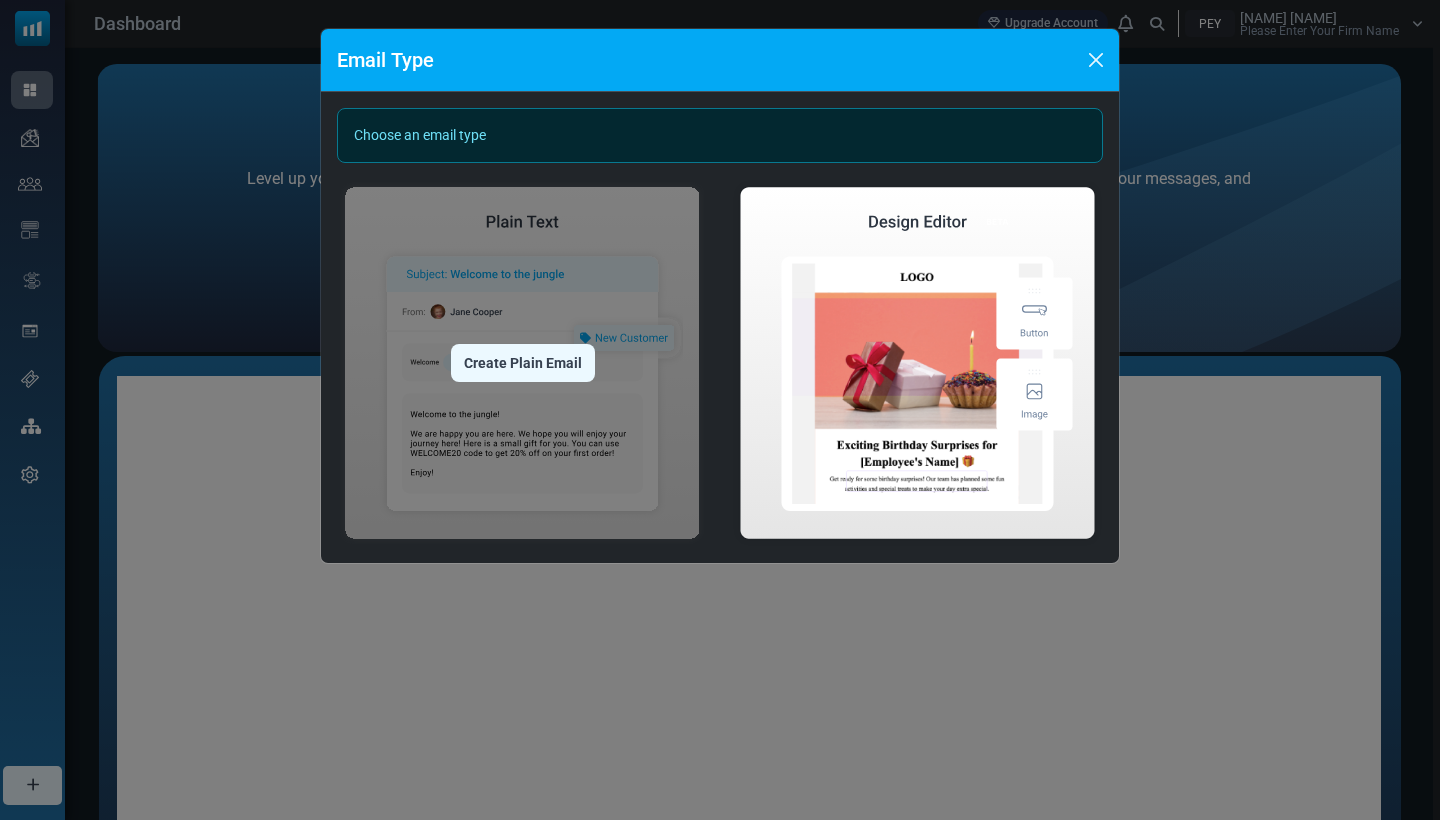 click on "Create Plain Email" at bounding box center [523, 363] 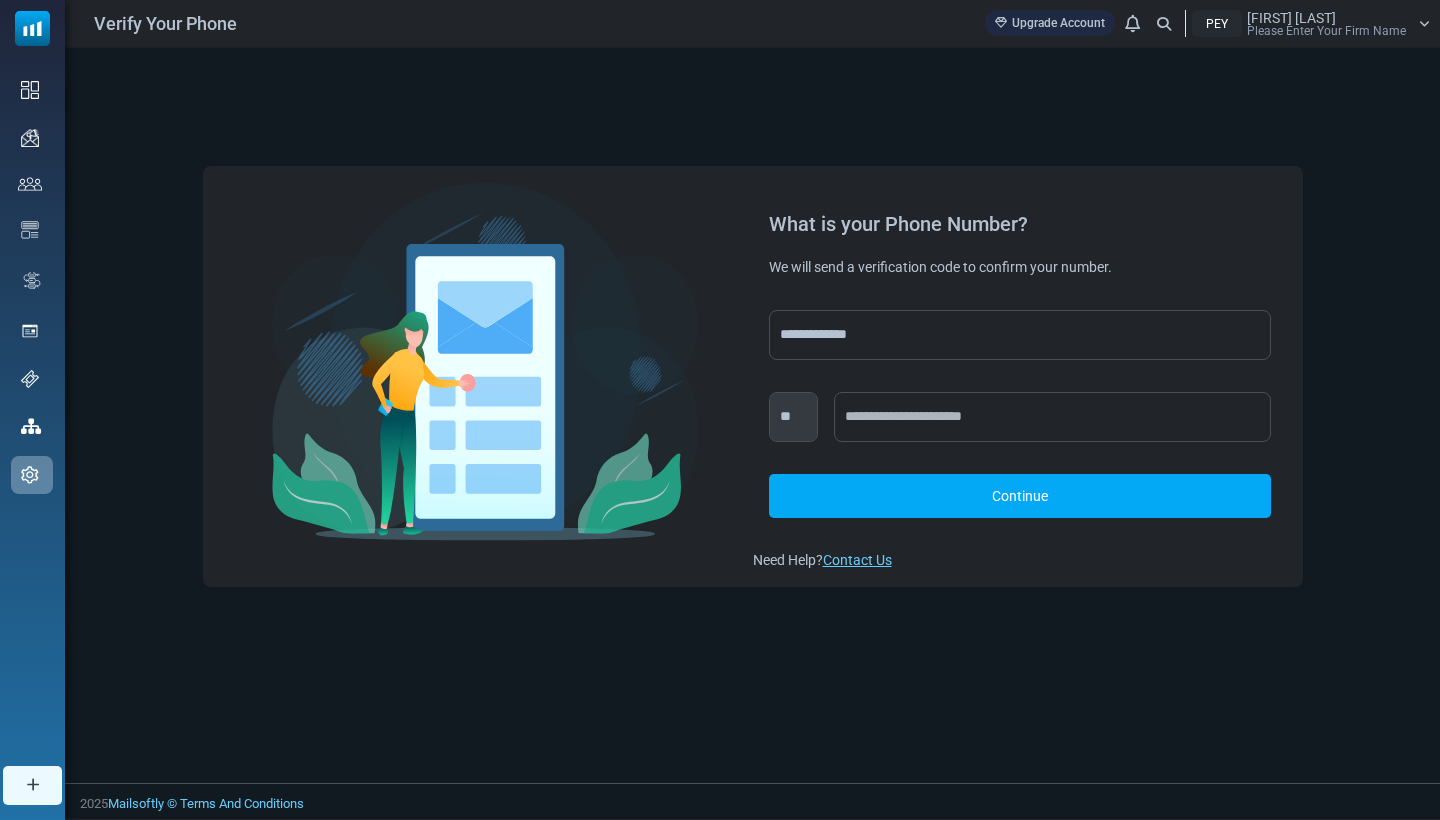scroll, scrollTop: 0, scrollLeft: 0, axis: both 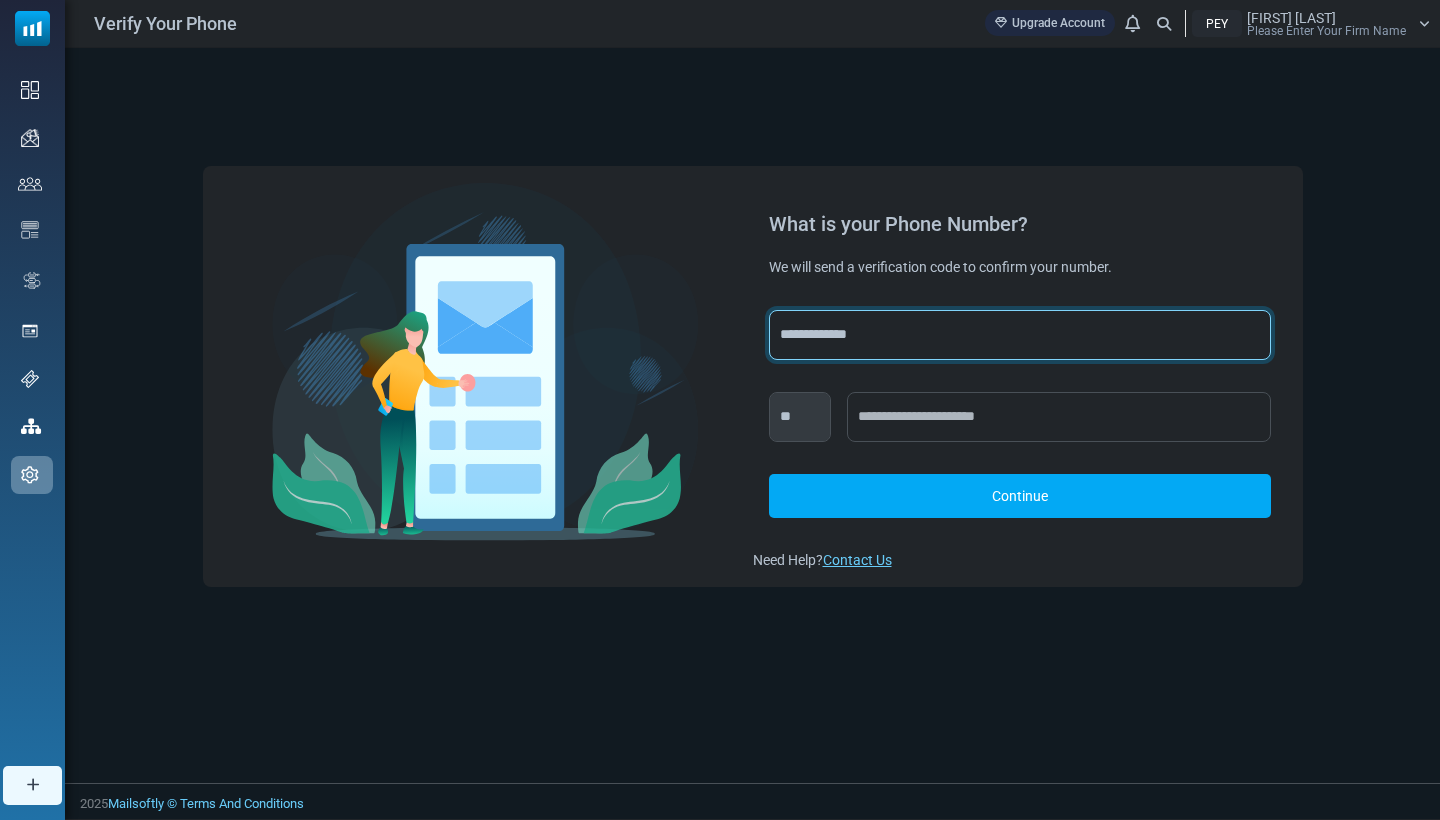 select on "***" 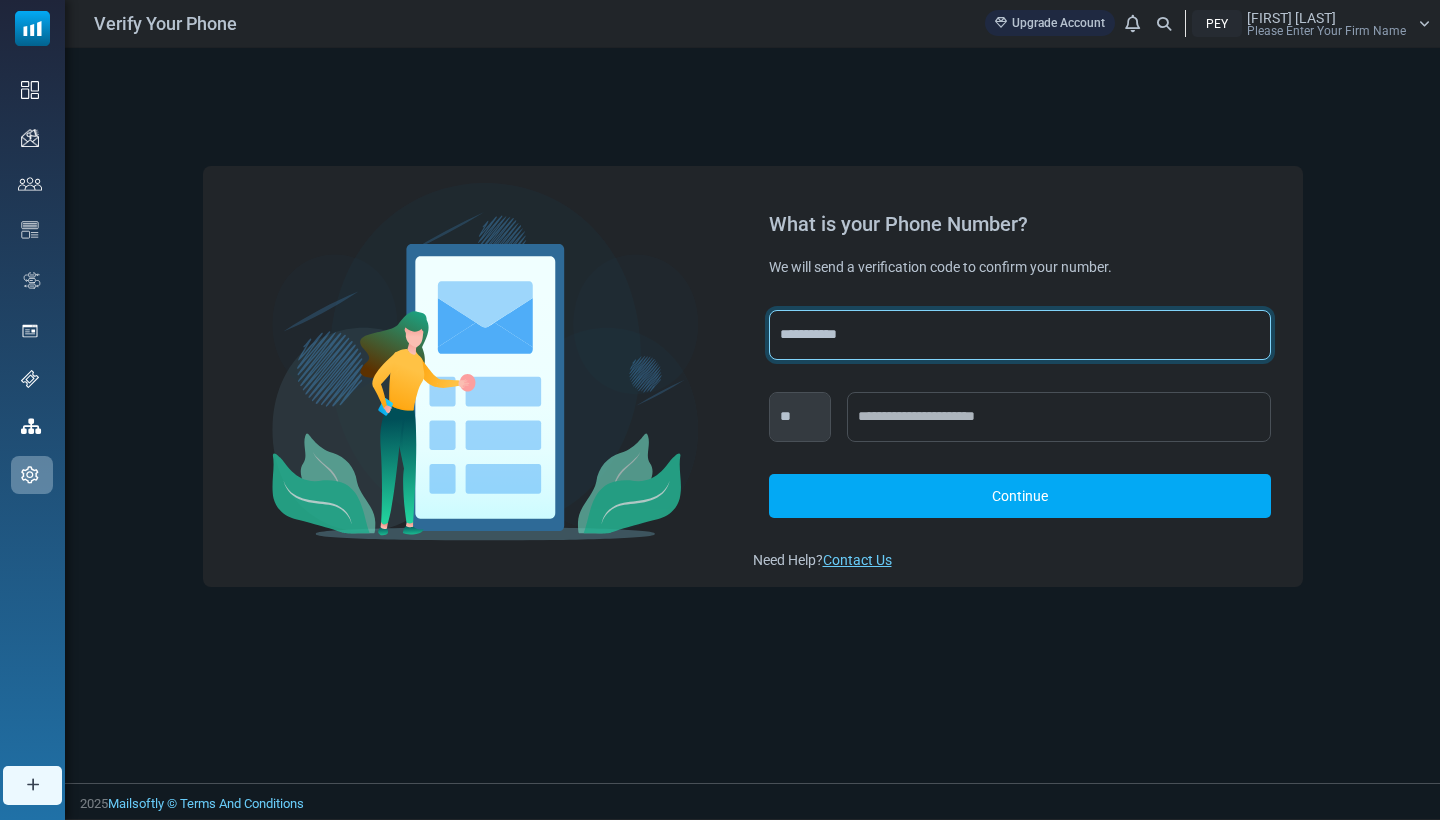 select on "***" 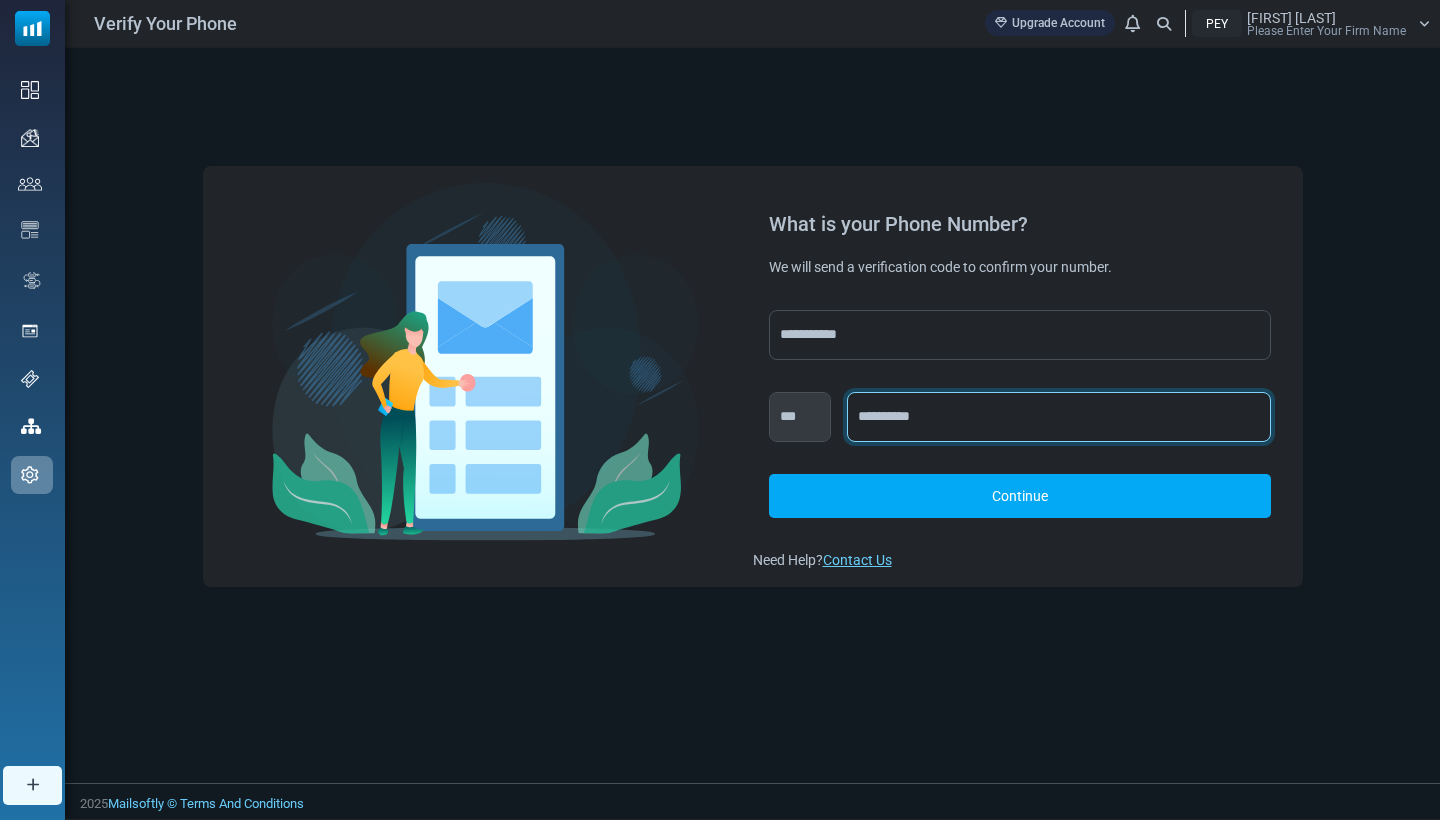 click on "**********" at bounding box center (1059, 417) 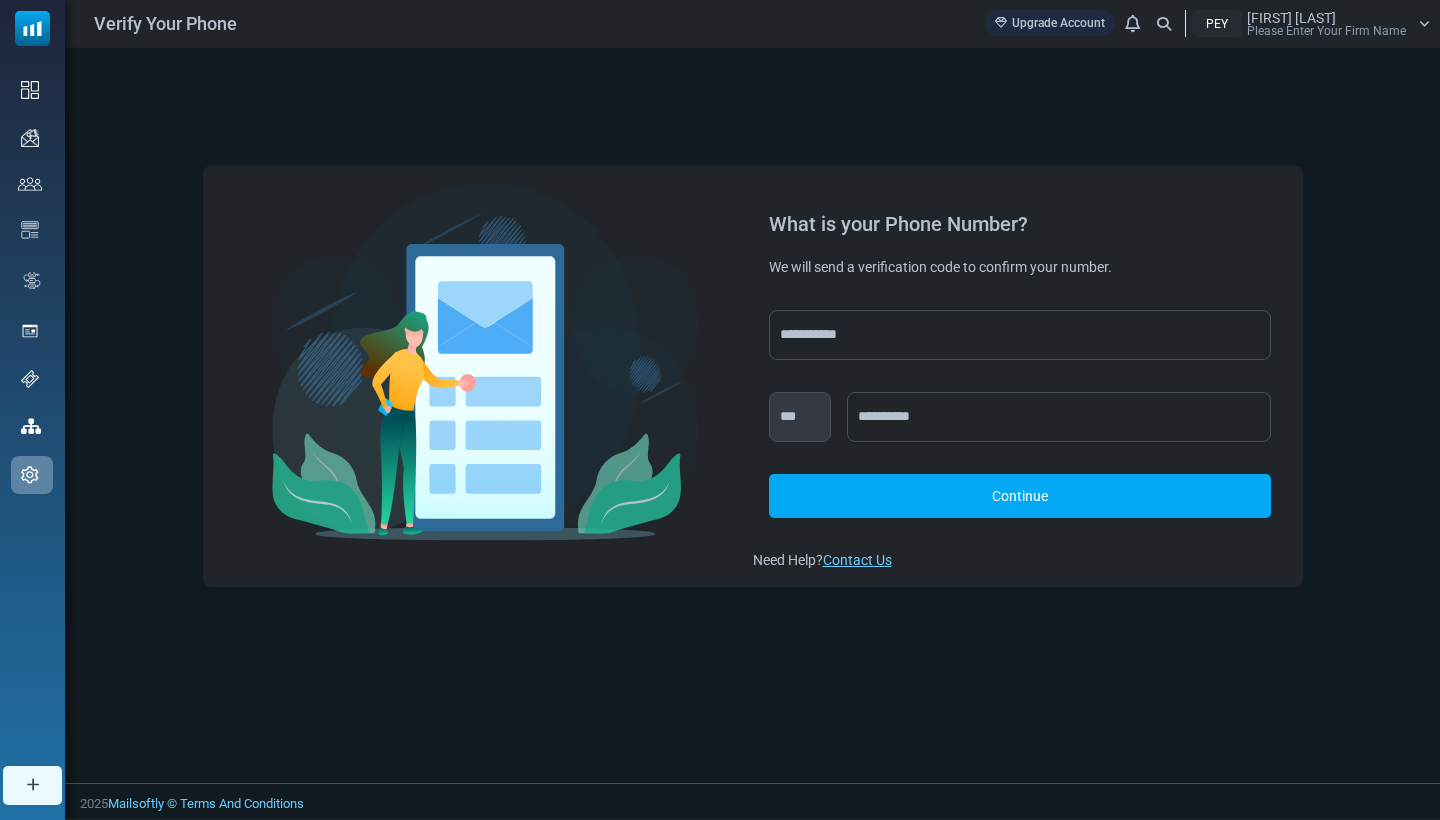 click on "Continue" at bounding box center [1020, 496] 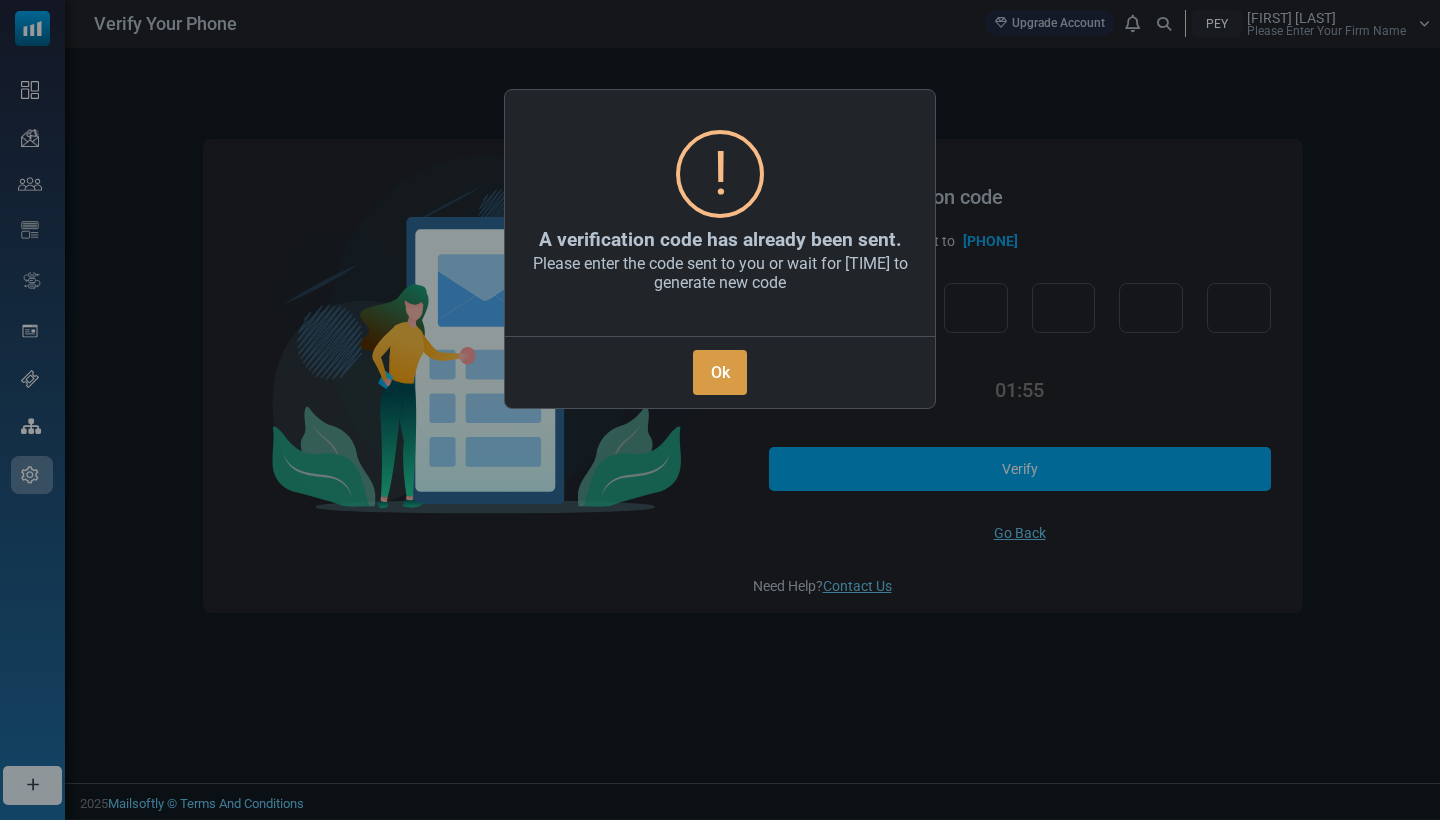 click on "Ok" at bounding box center (720, 372) 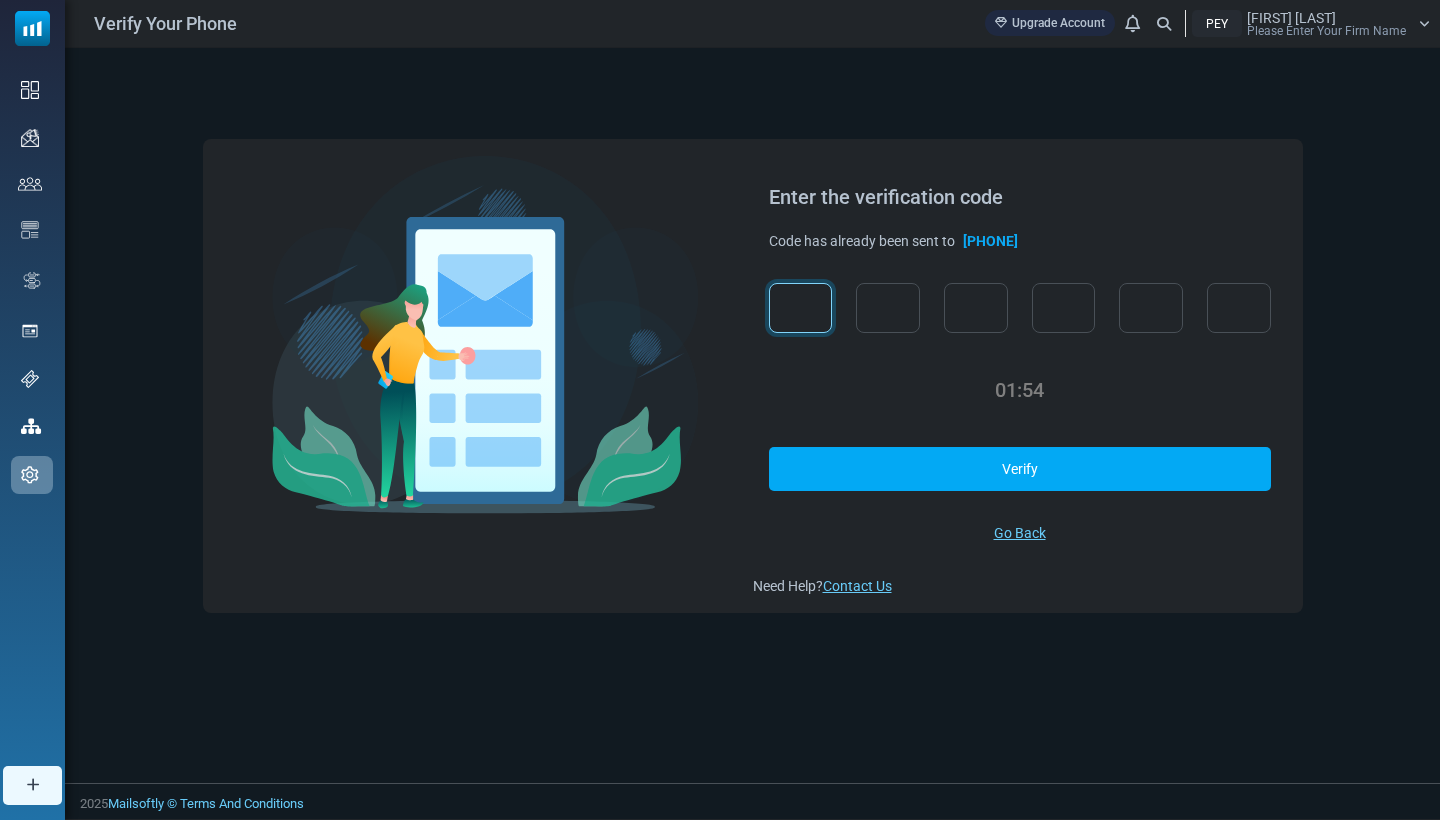 click at bounding box center (801, 308) 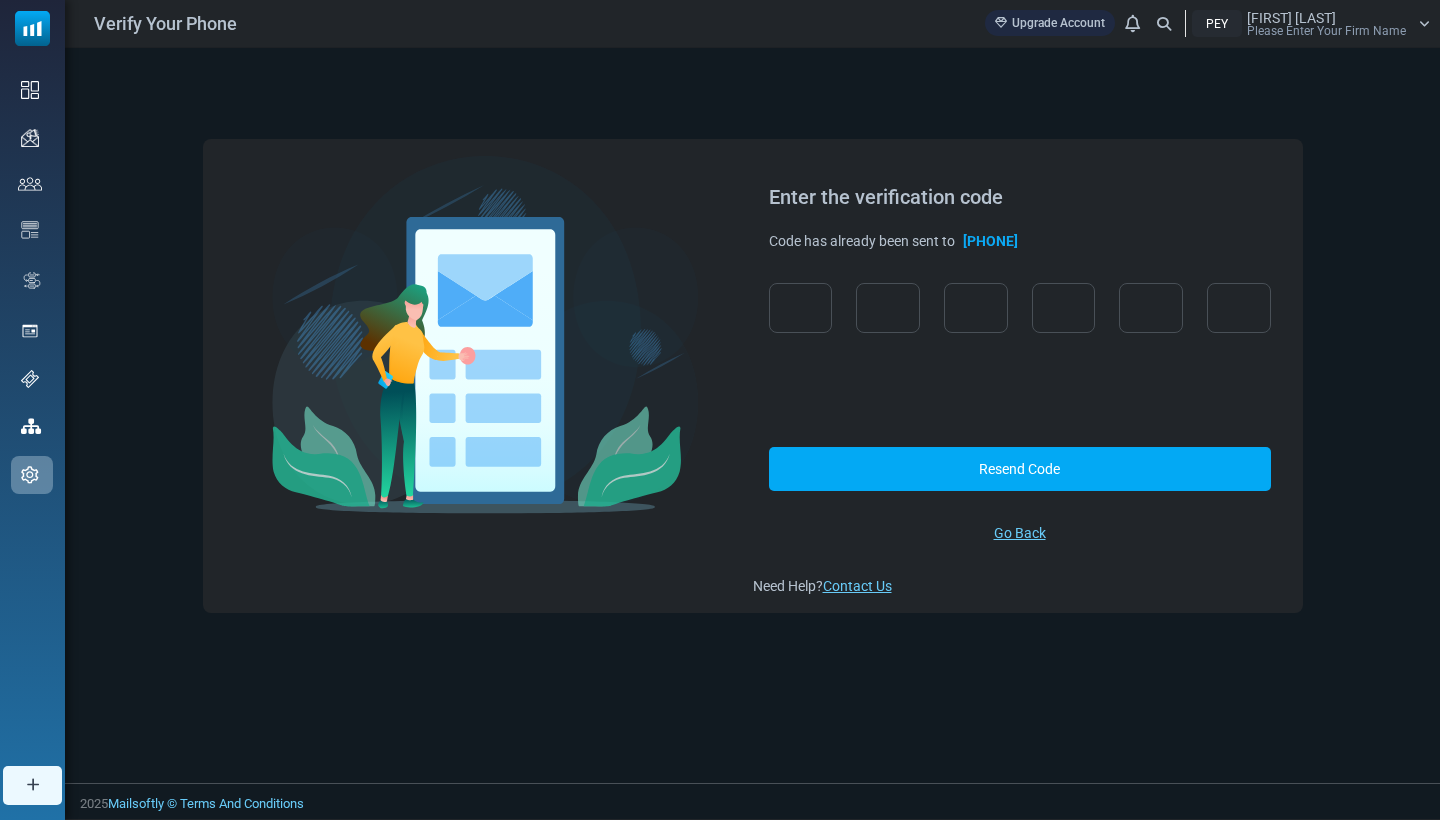 click on "+905335782208" at bounding box center [990, 241] 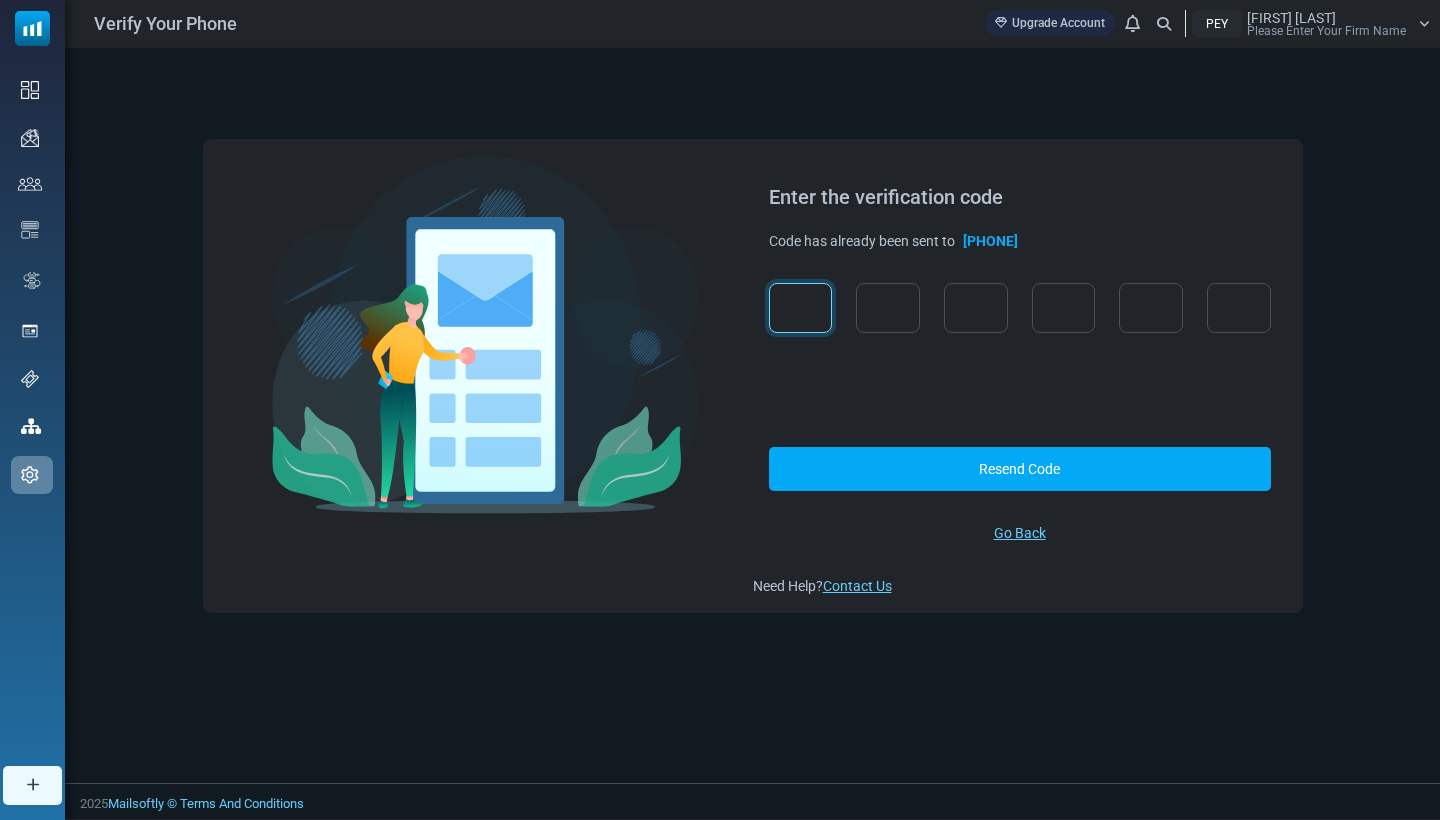 click at bounding box center [801, 308] 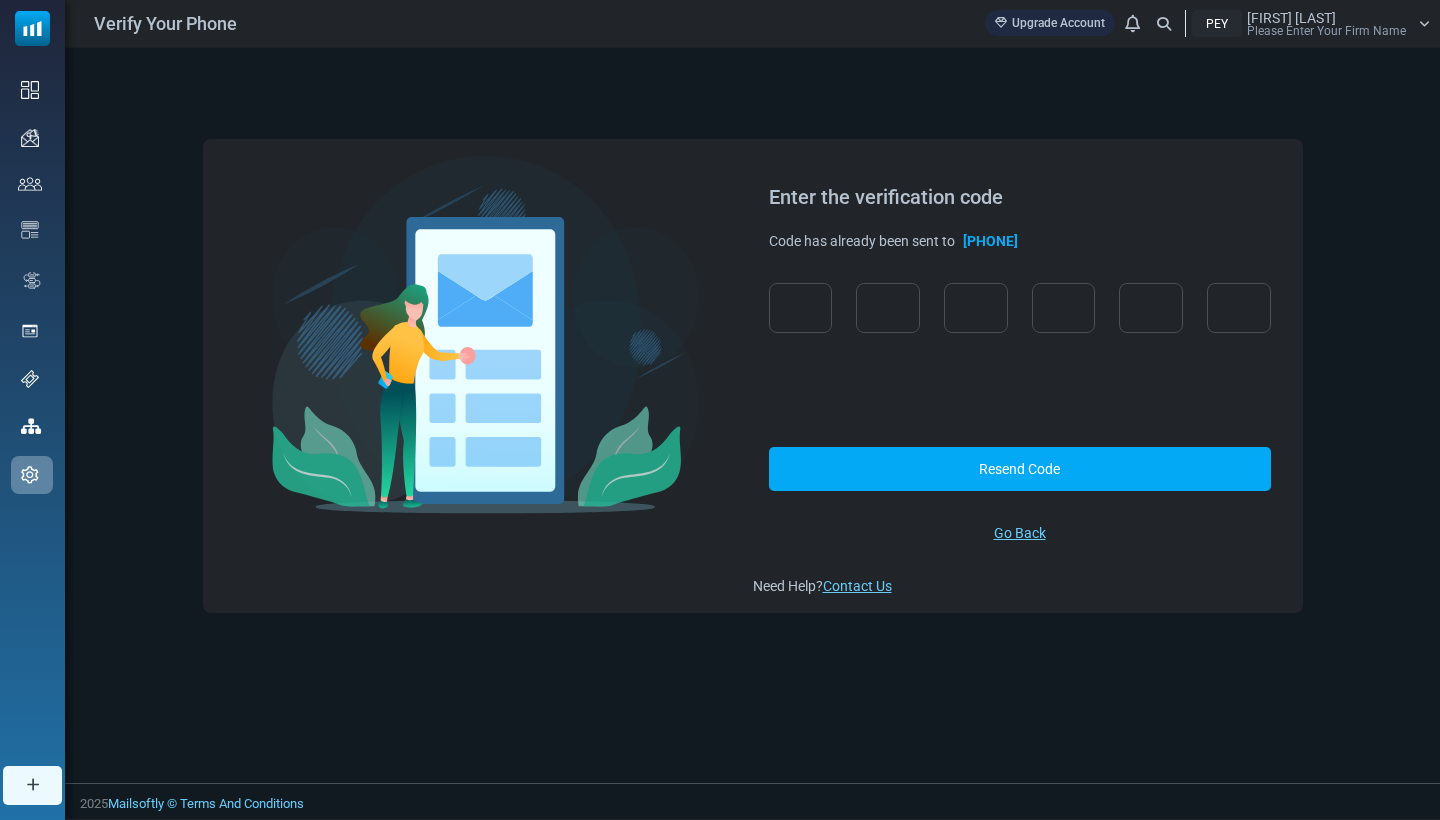 click on "Please Enter Your Firm Name" at bounding box center [1326, 31] 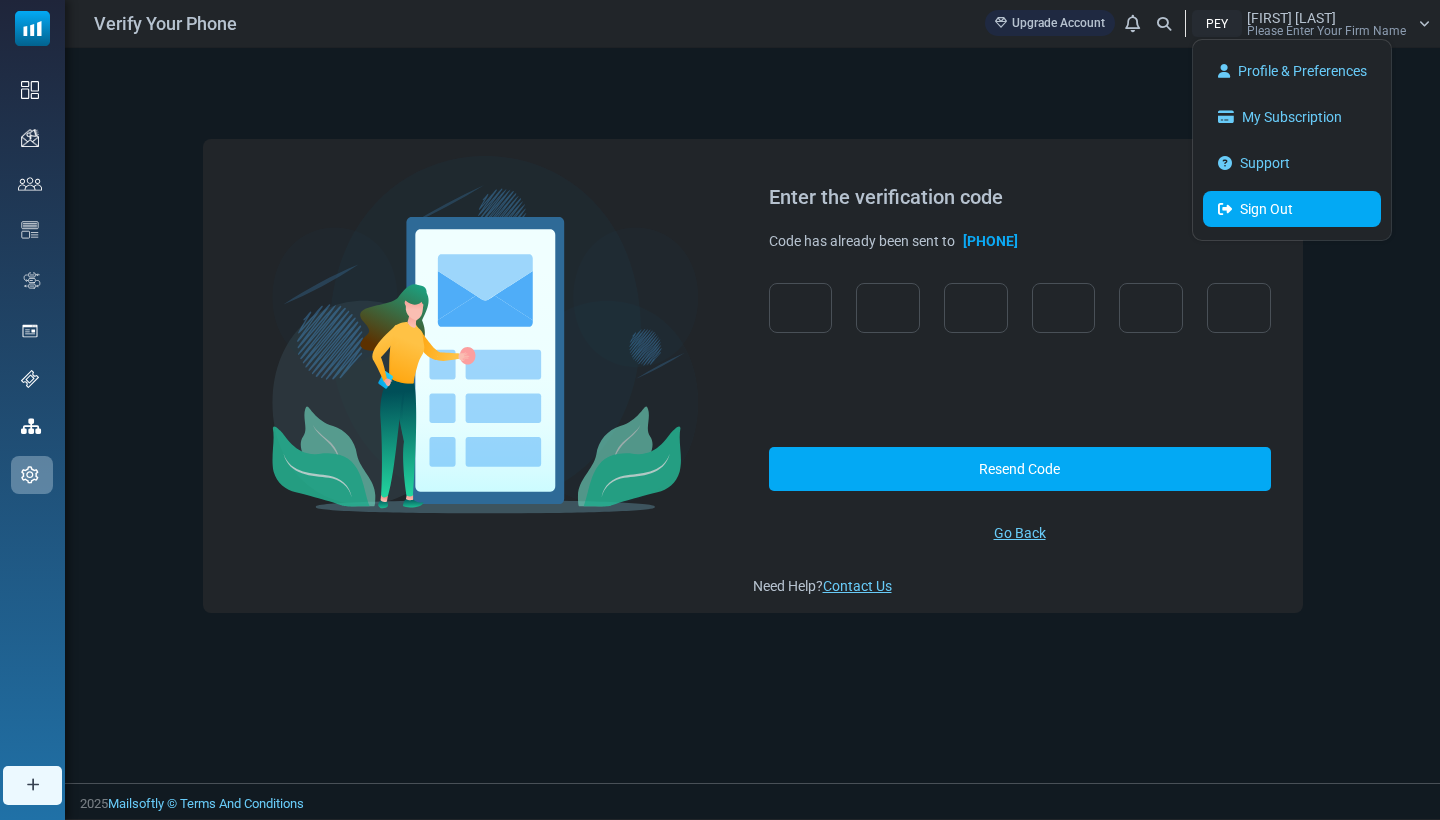 click on "Sign Out" at bounding box center [1292, 209] 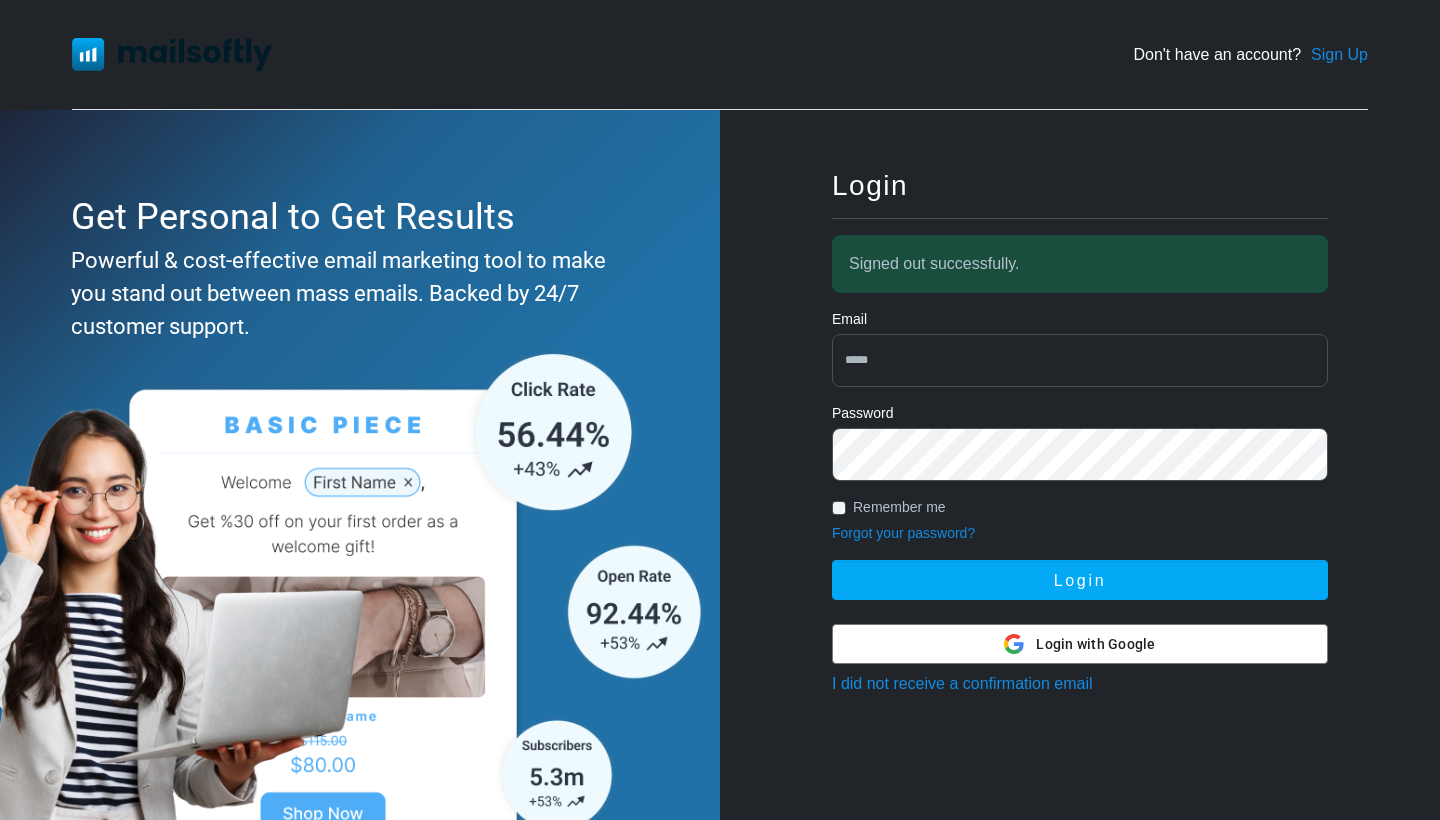 scroll, scrollTop: 0, scrollLeft: 0, axis: both 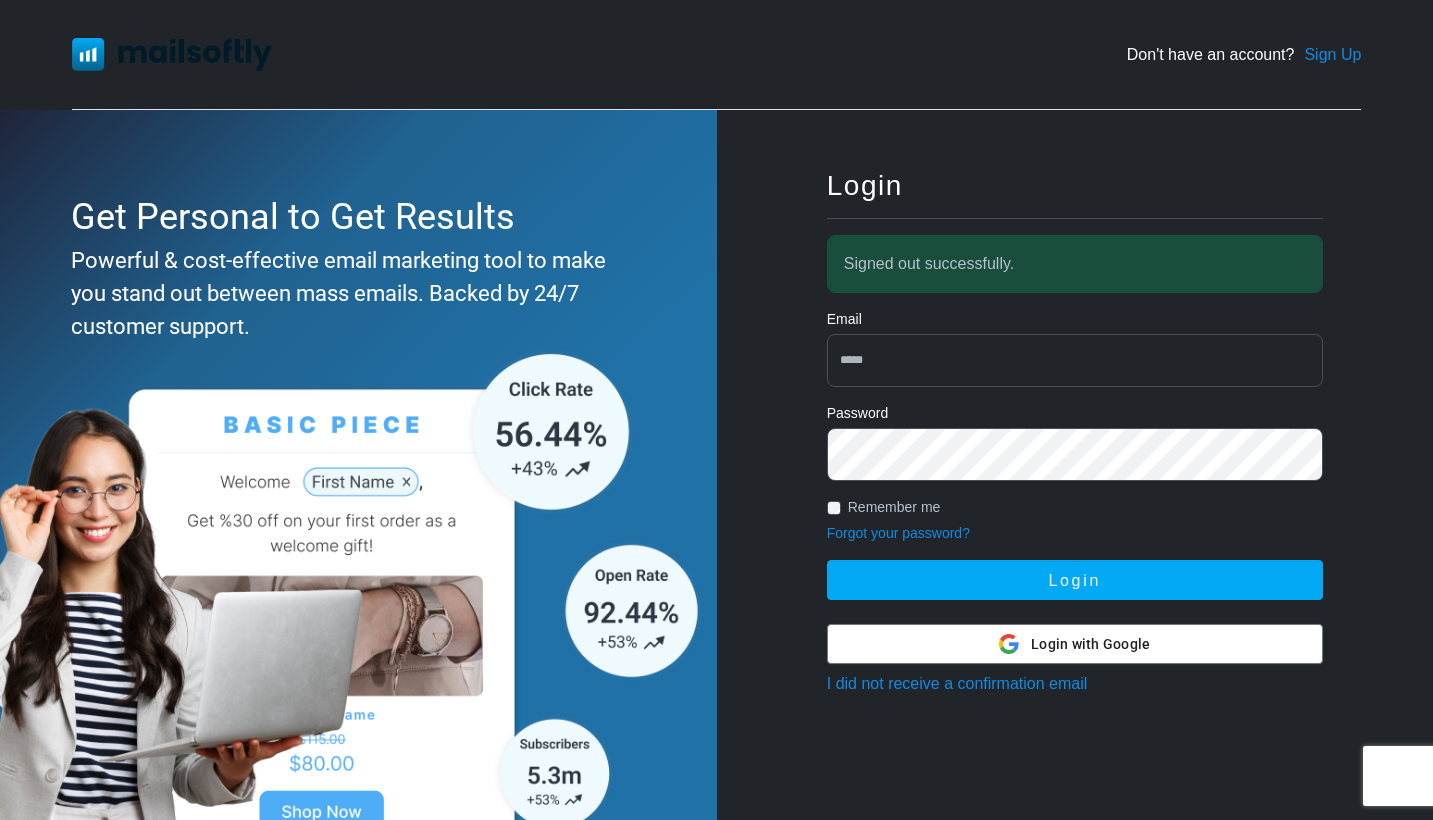 click on "Login with Google
Login with Google" at bounding box center [1074, 644] 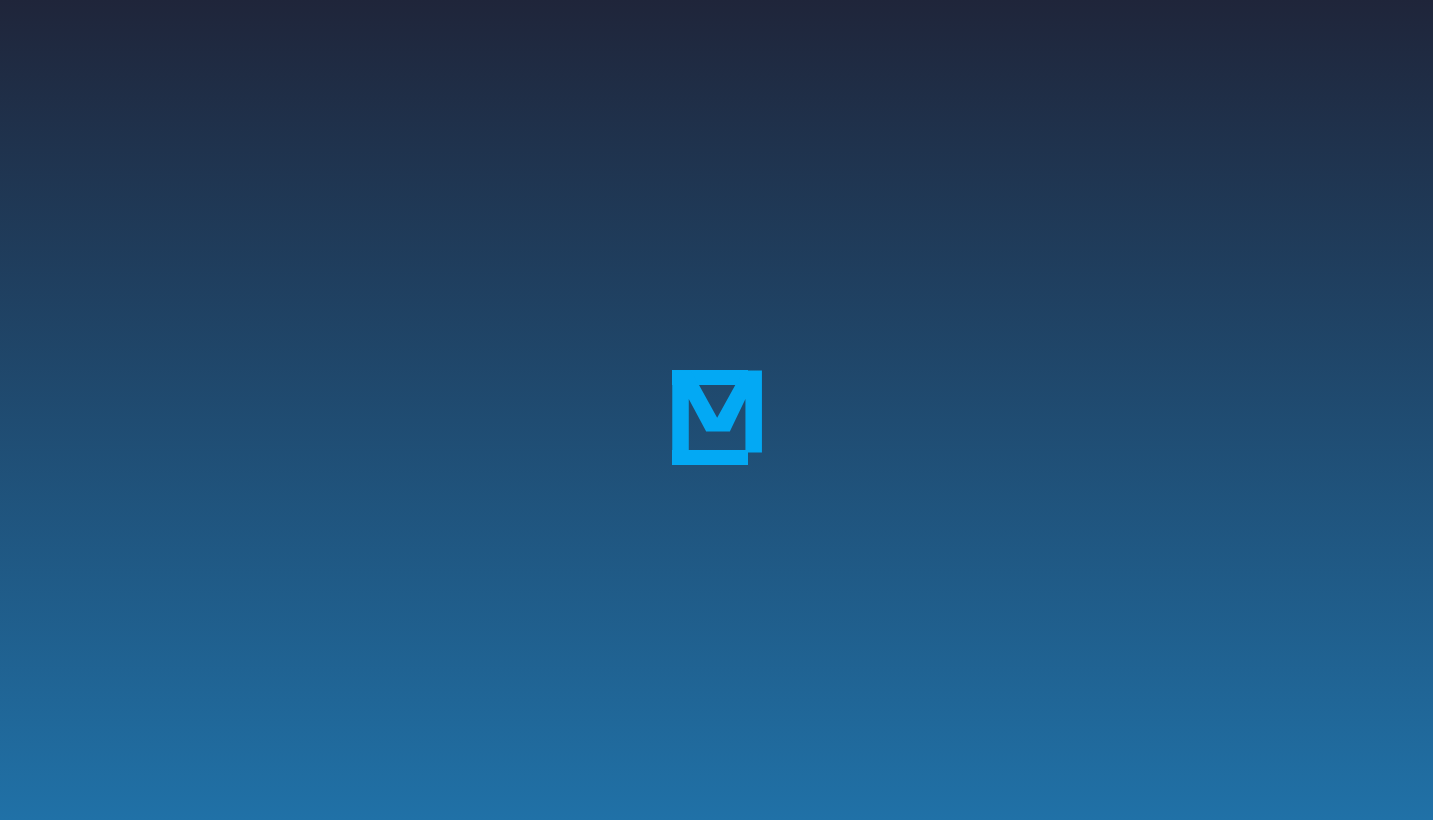 scroll, scrollTop: 0, scrollLeft: 0, axis: both 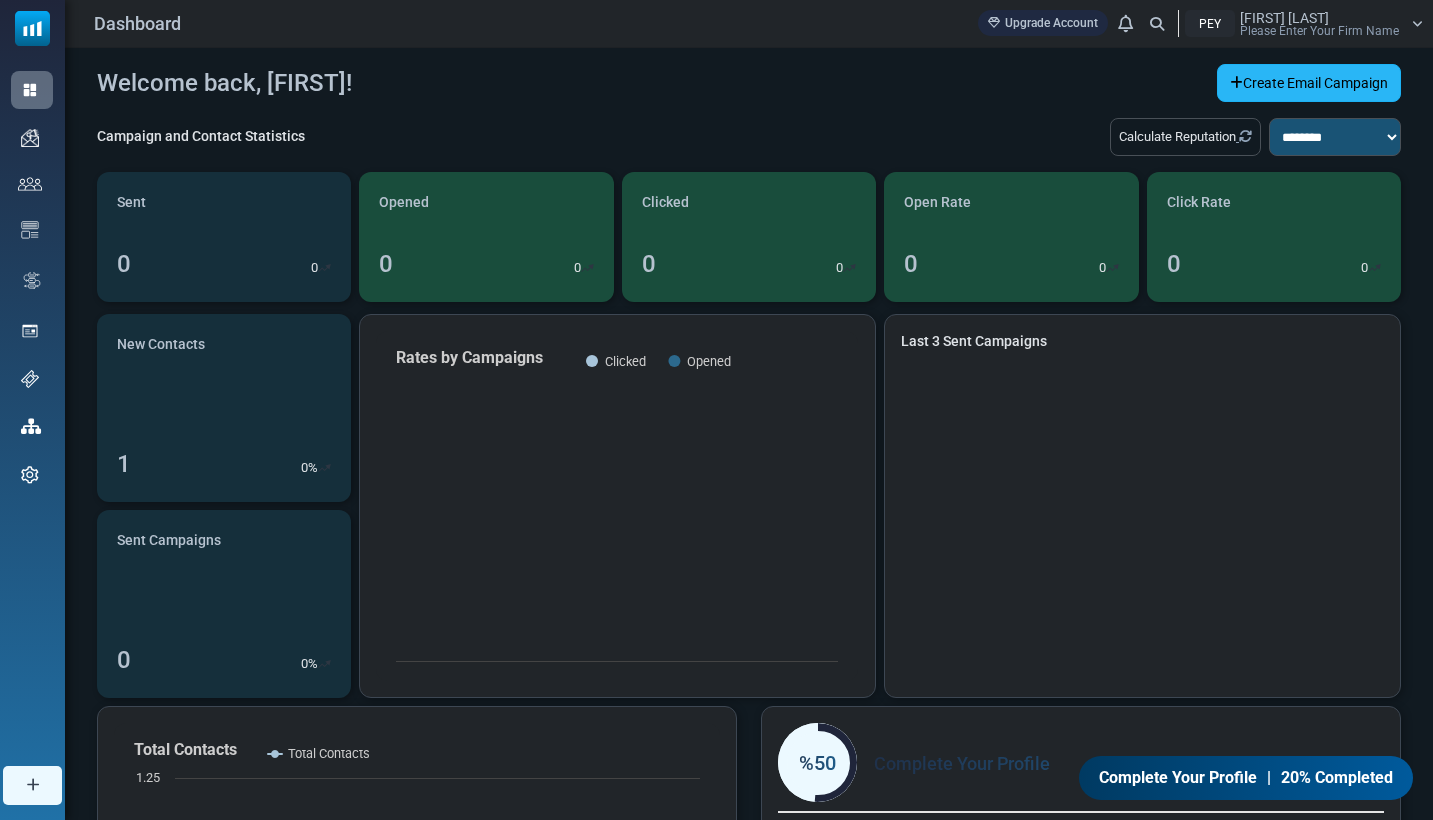 click on "Create Email Campaign" at bounding box center (1309, 83) 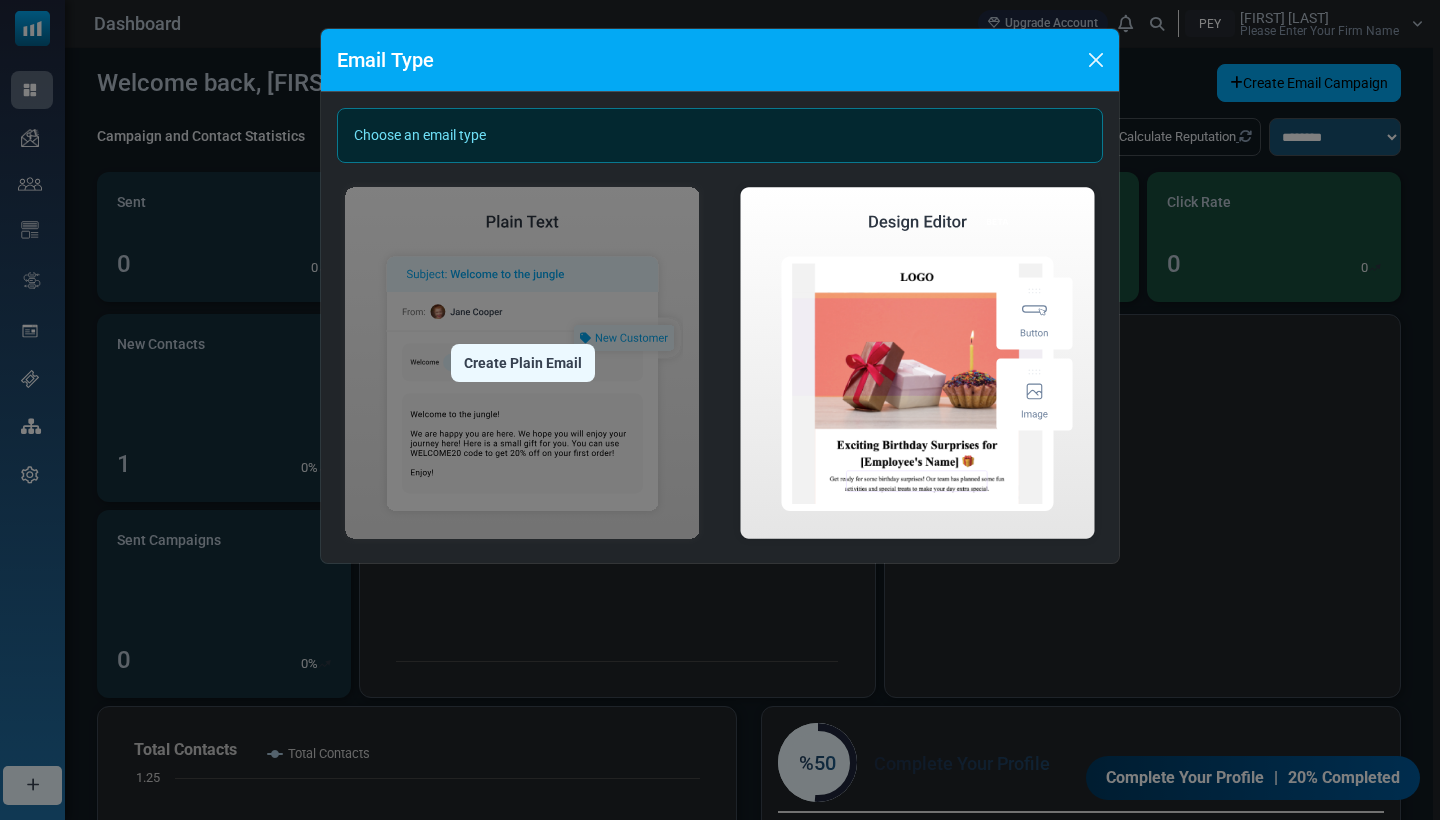 click on "Create Plain Email" at bounding box center (523, 363) 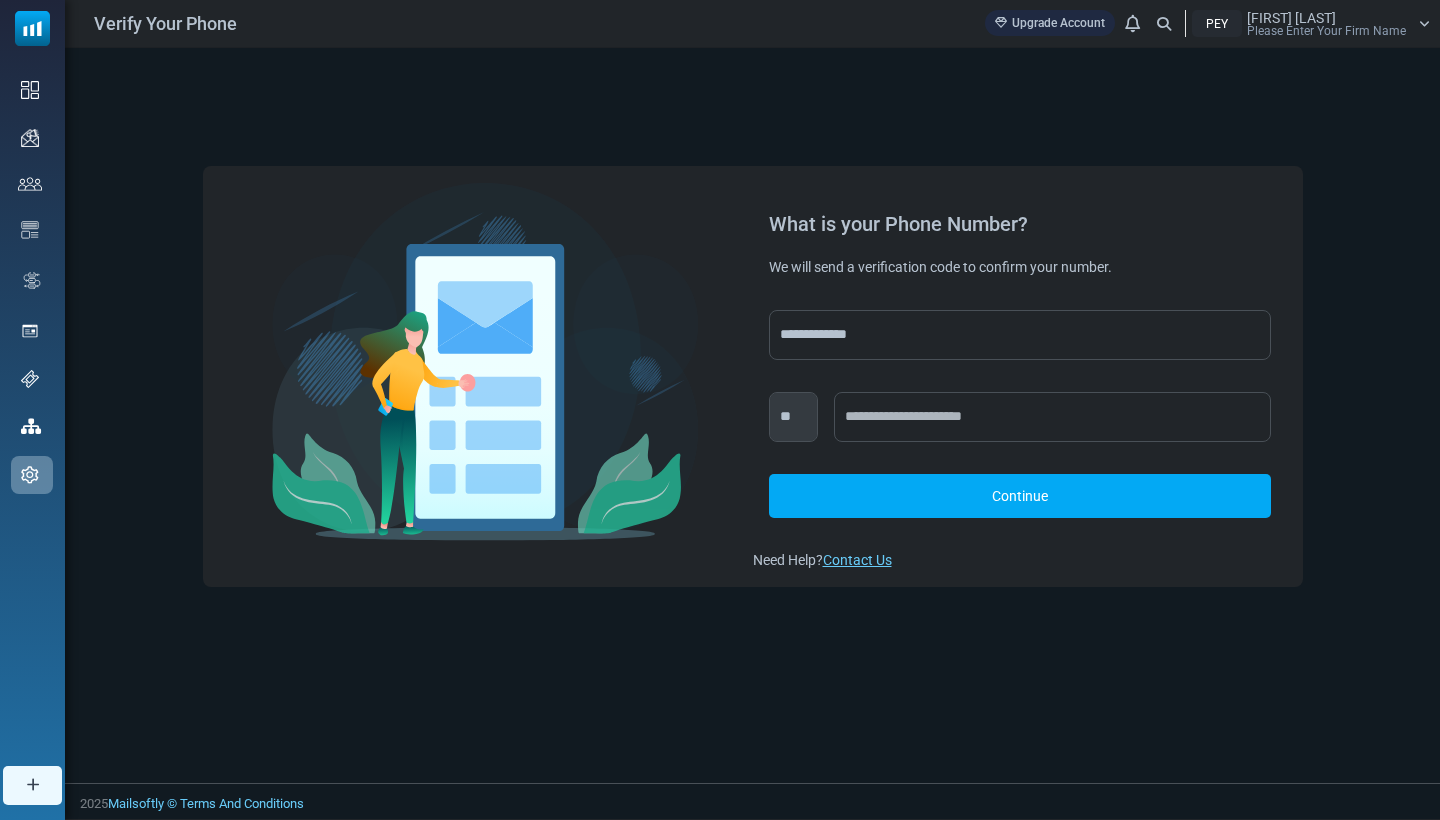 scroll, scrollTop: 0, scrollLeft: 0, axis: both 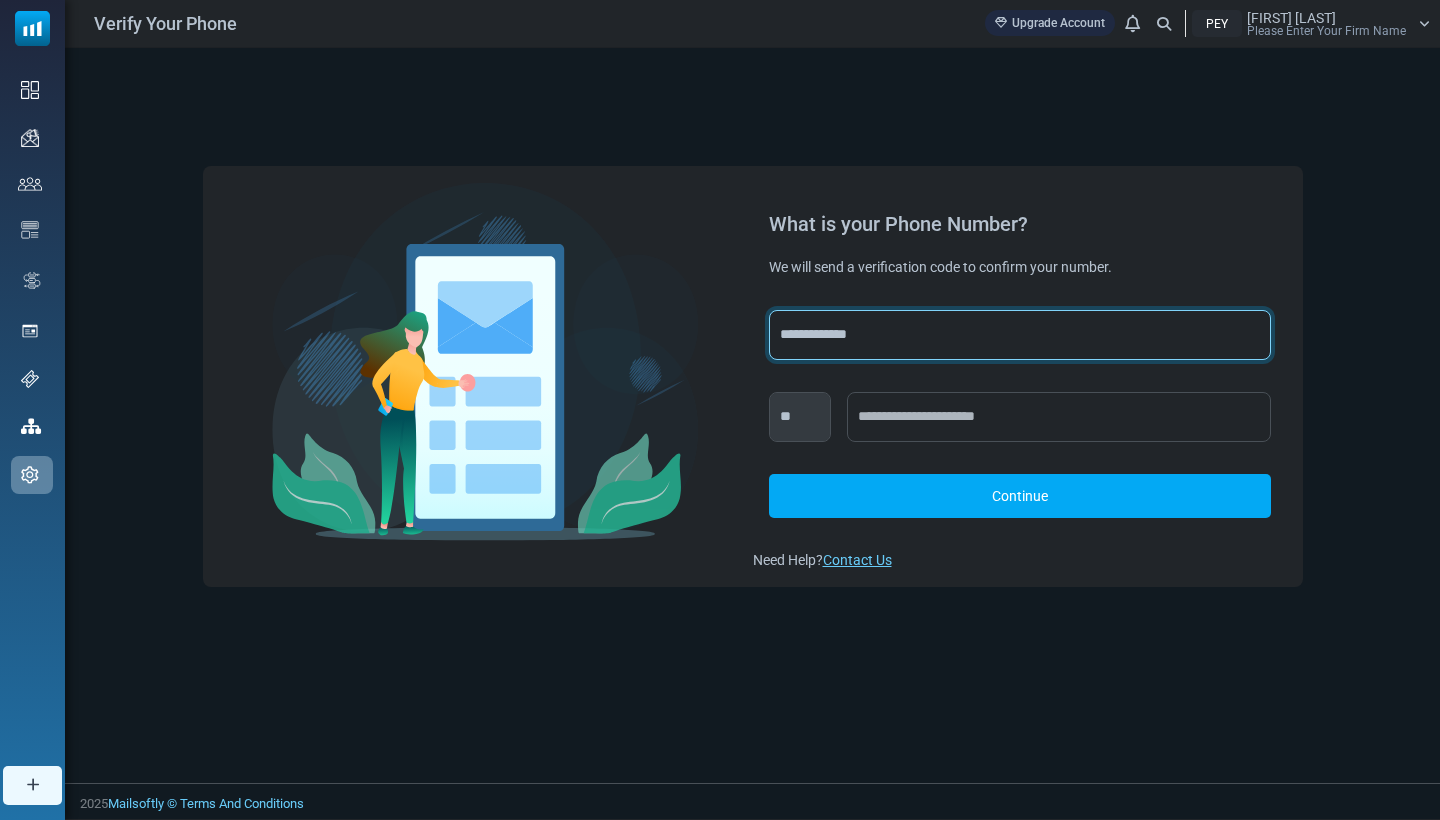 select on "***" 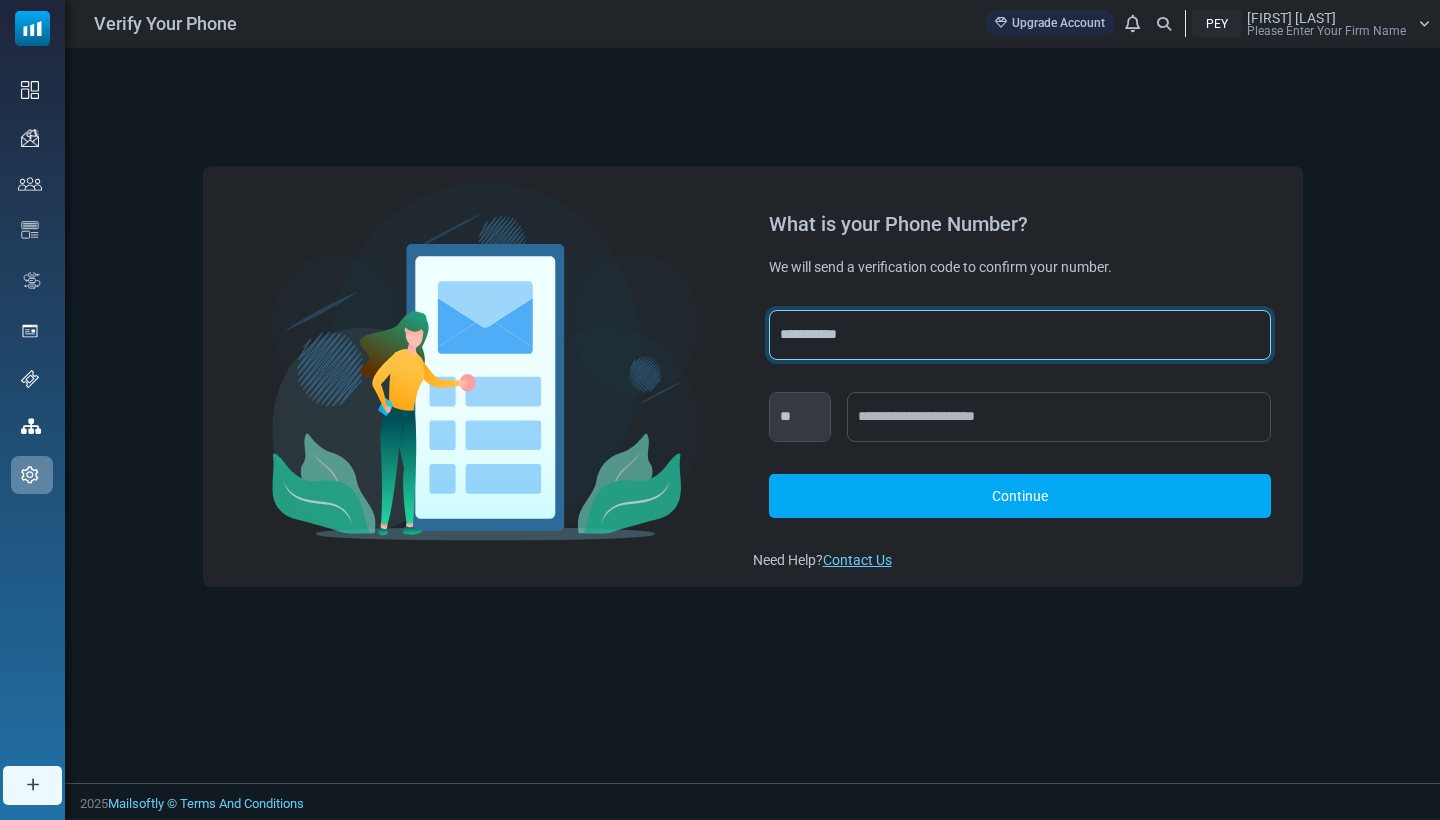 select on "***" 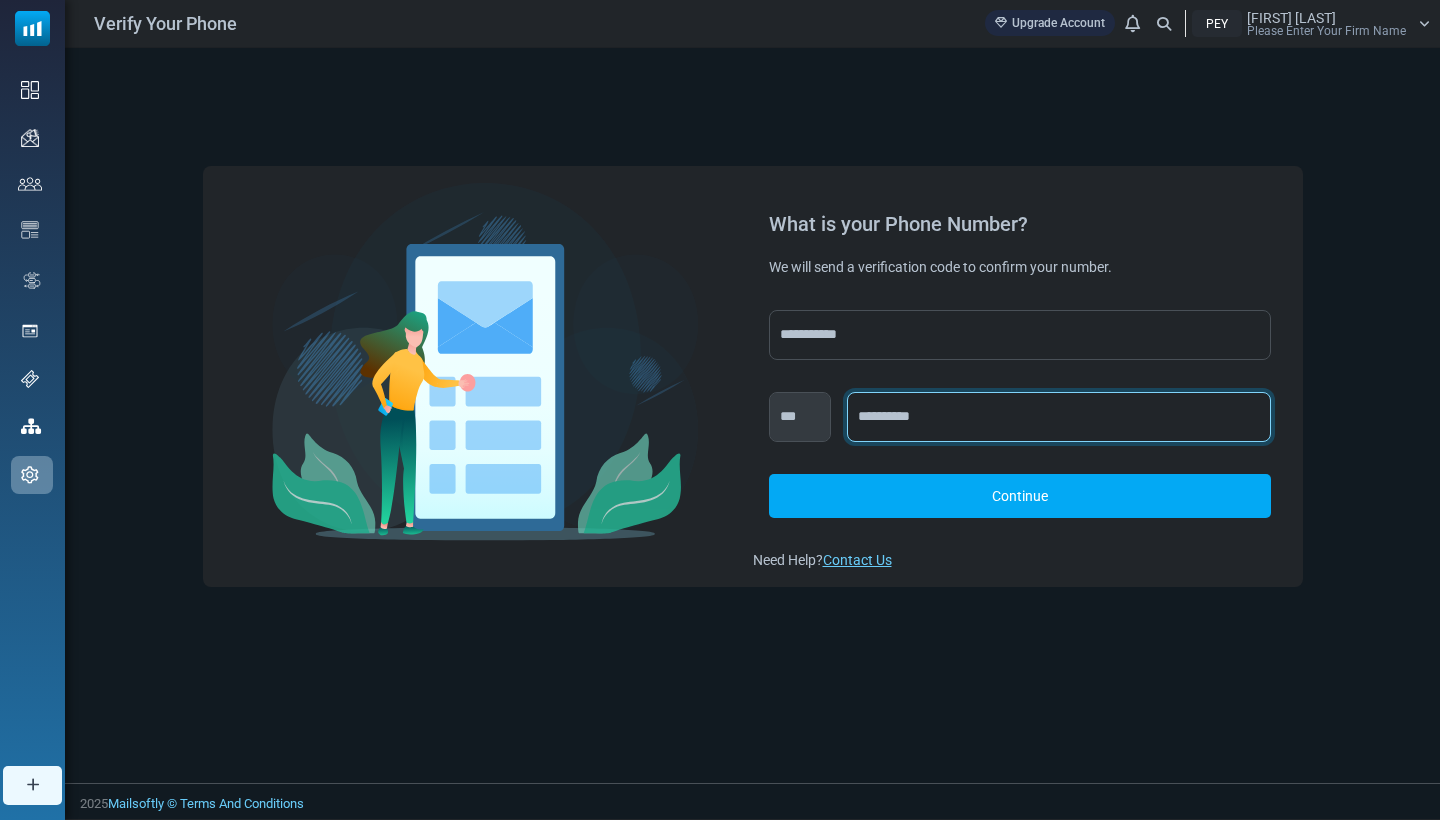 type on "**********" 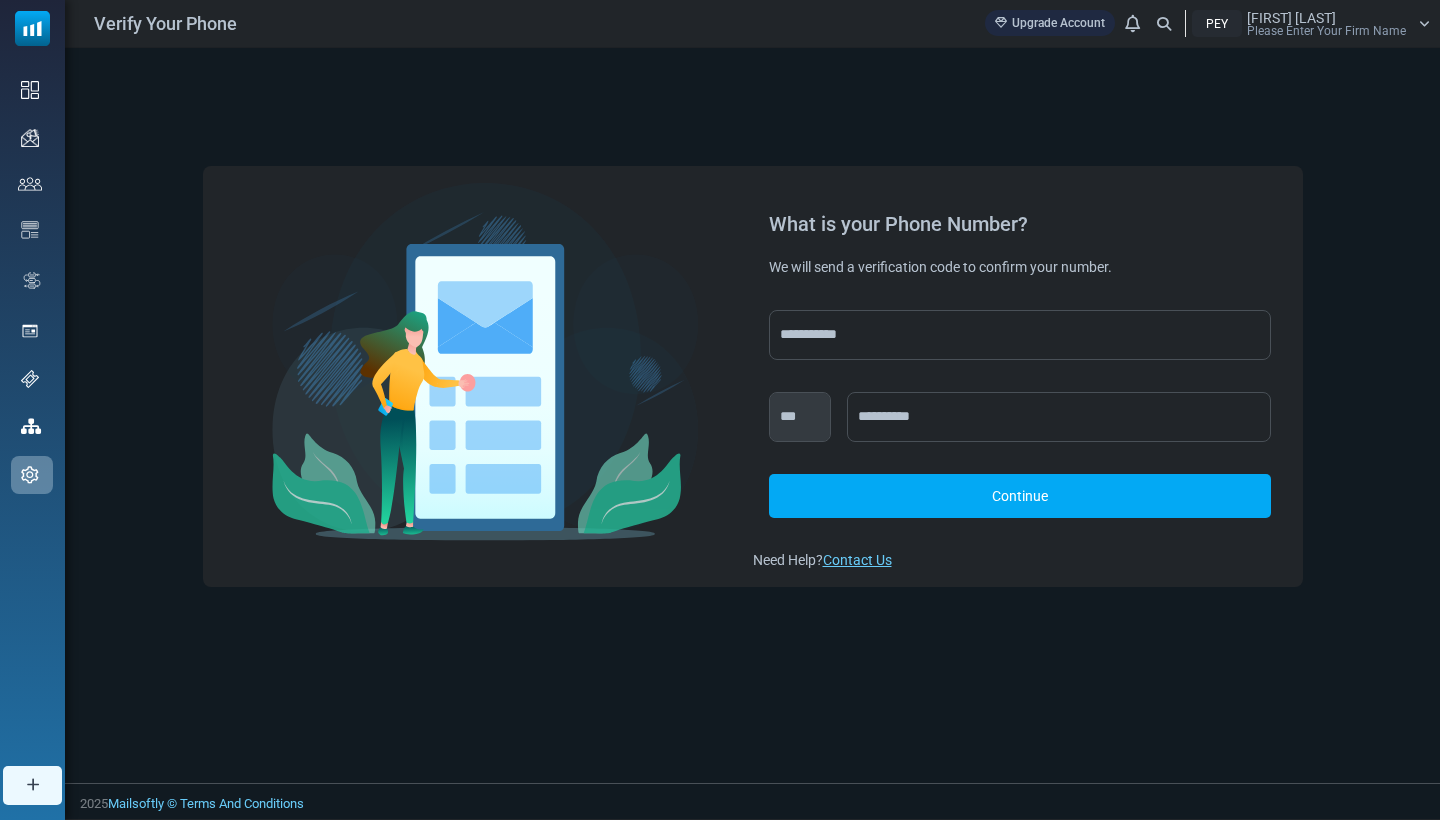 click on "Continue" at bounding box center (1020, 496) 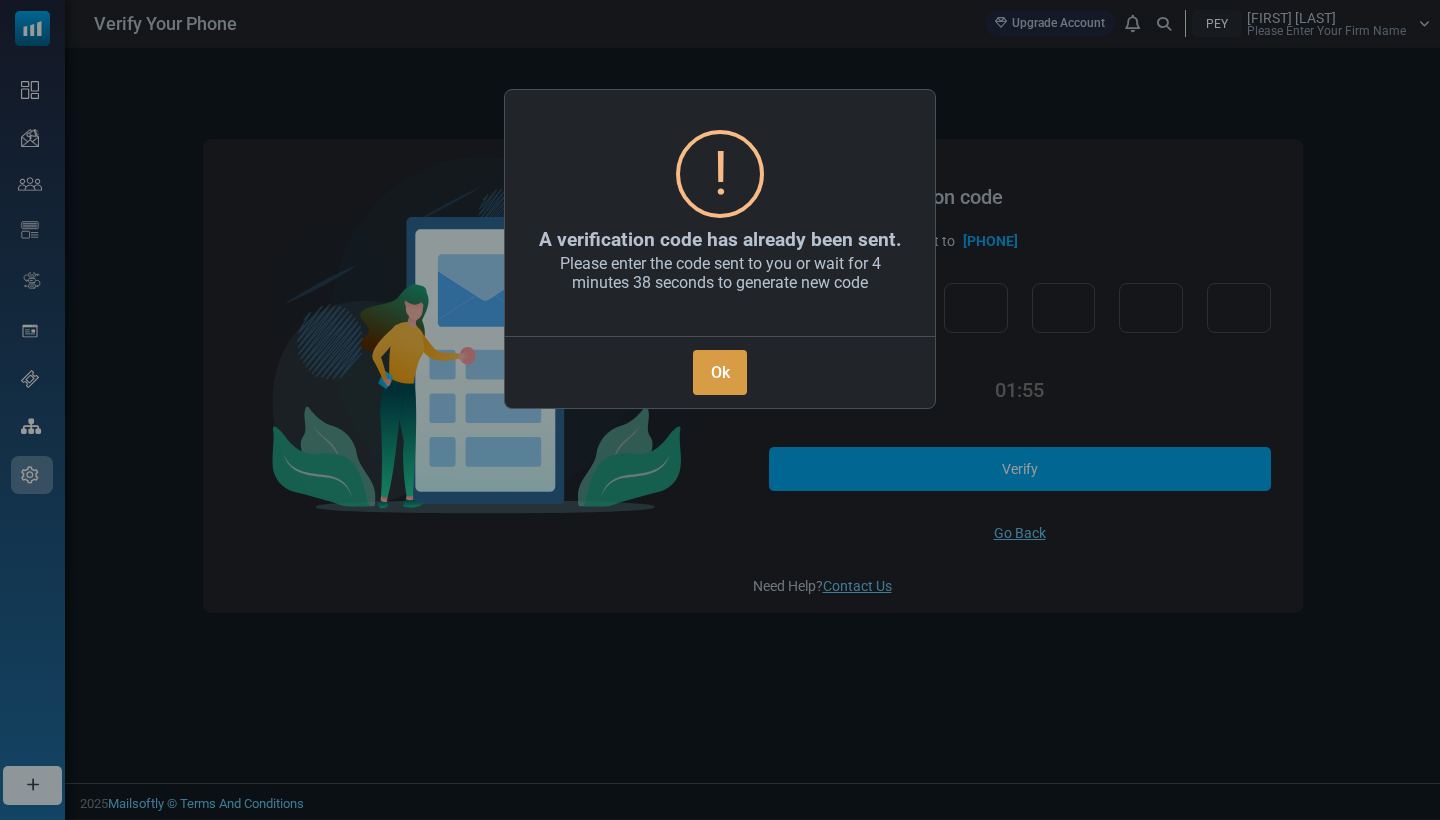 click on "Ok" at bounding box center (720, 372) 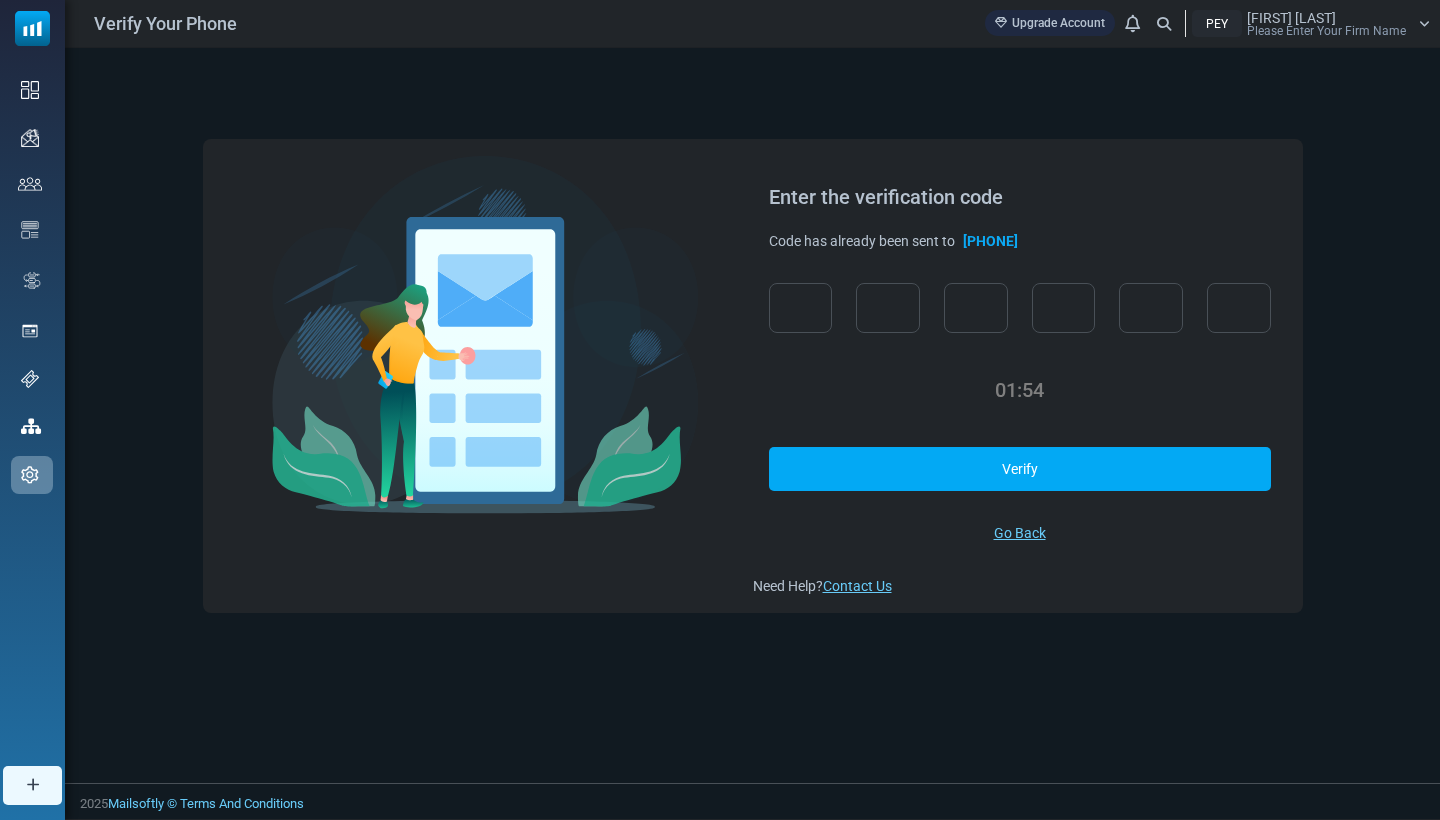 click on "01:54
Verify
Resend Code
Go Back" at bounding box center [1020, 413] 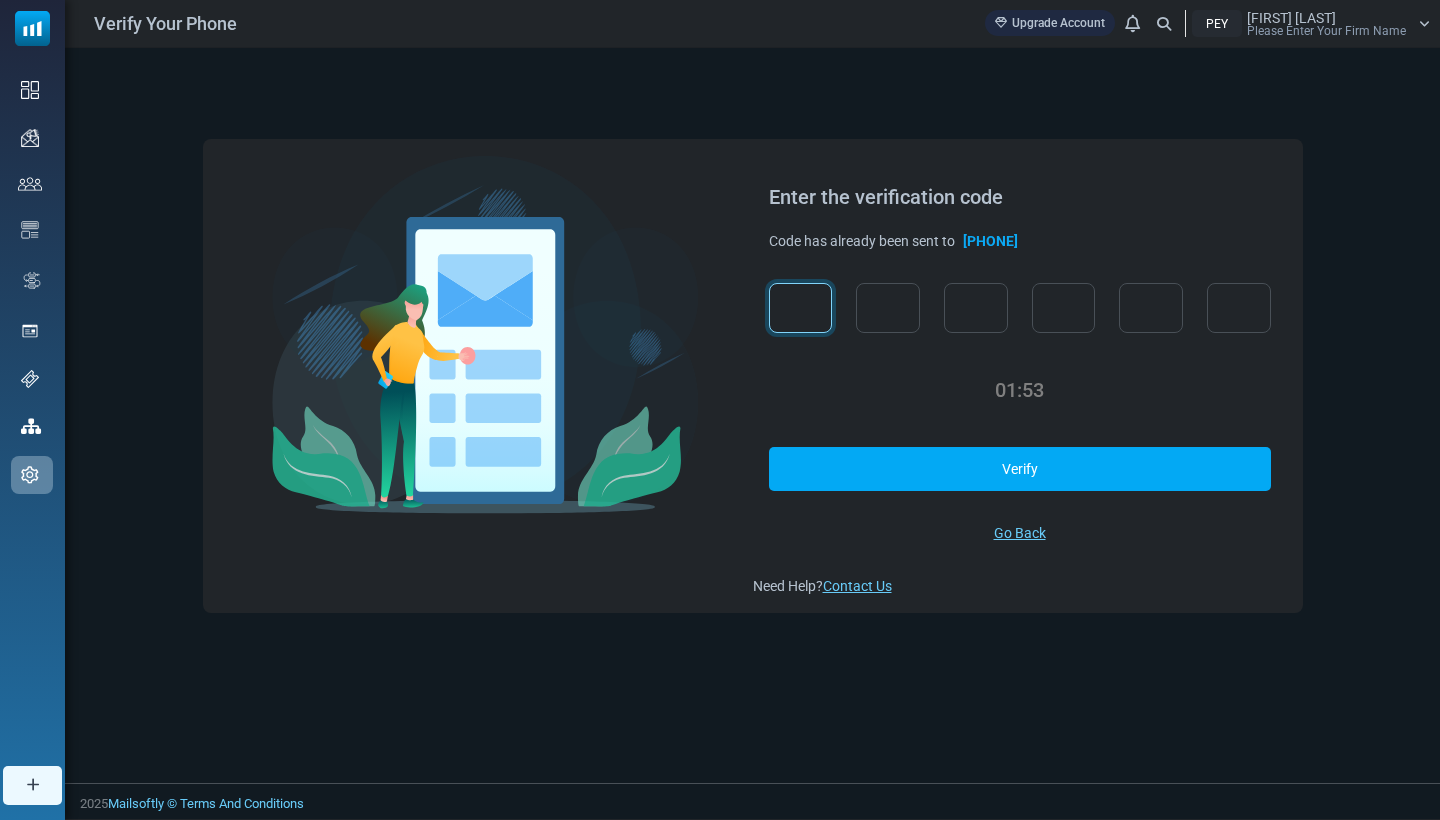 click at bounding box center [801, 308] 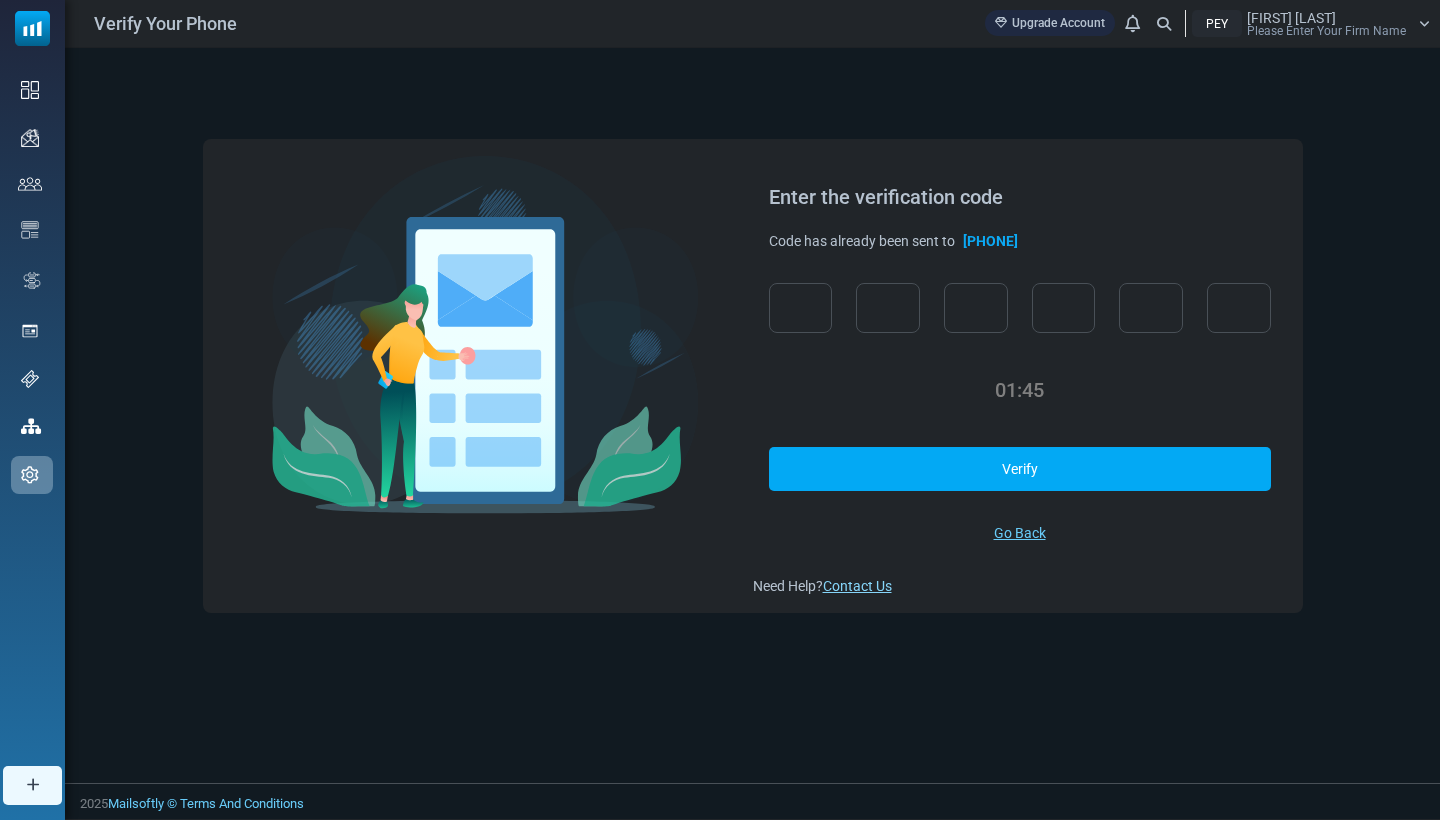 click on "Contact Us" at bounding box center [857, 586] 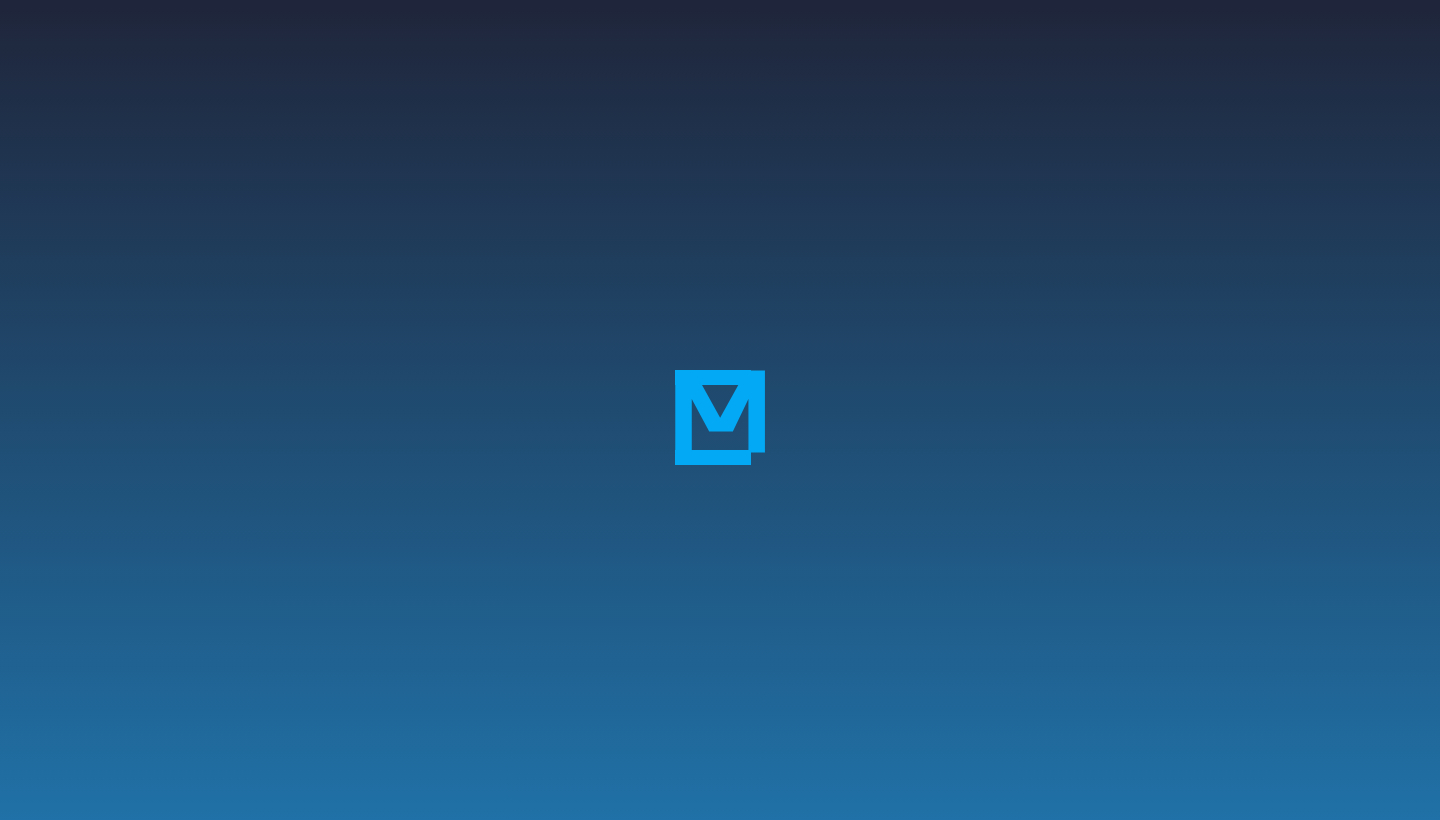 scroll, scrollTop: 0, scrollLeft: 0, axis: both 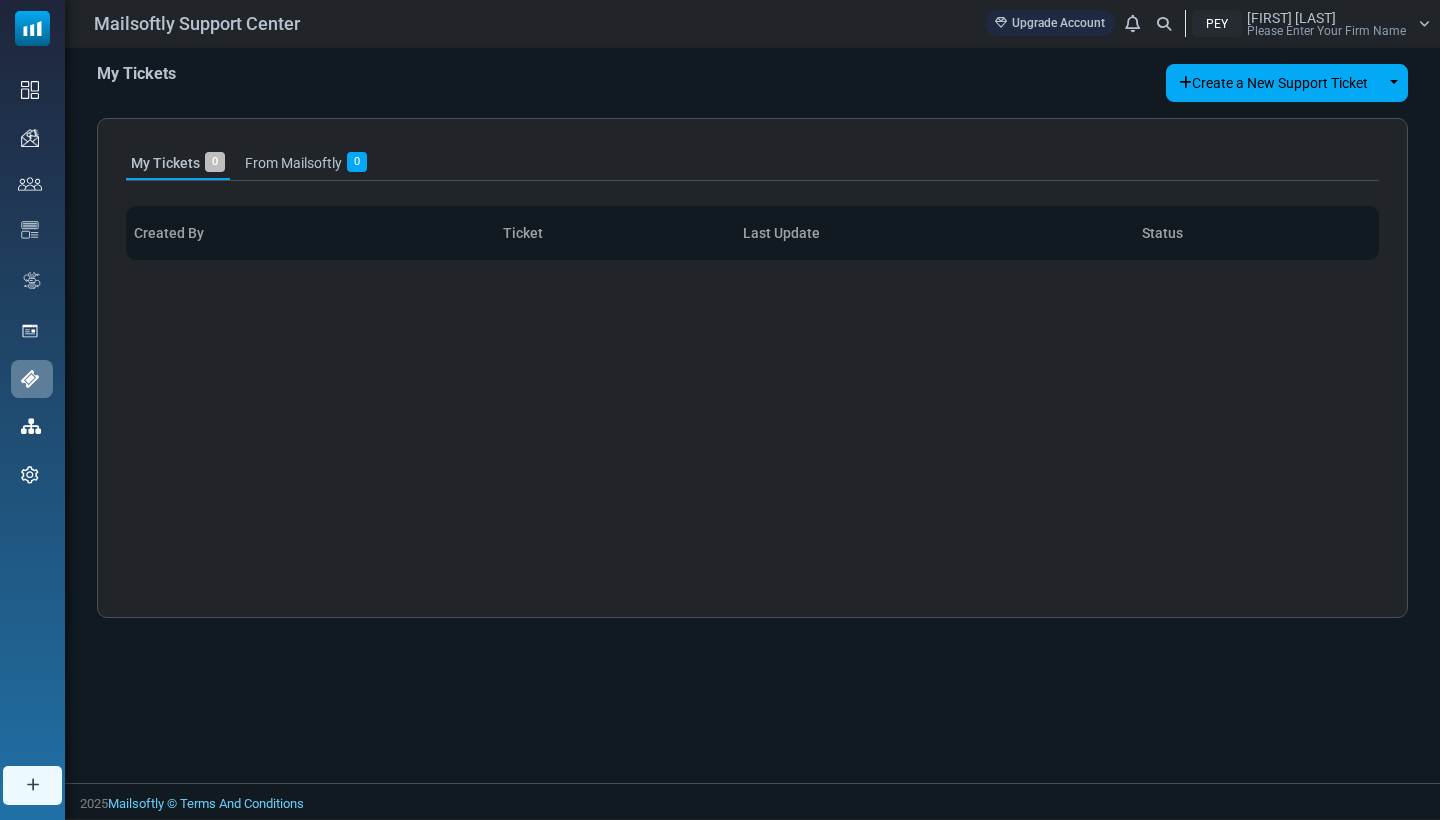click on "Created By
Ticket
Last Update
Status" at bounding box center (752, 233) 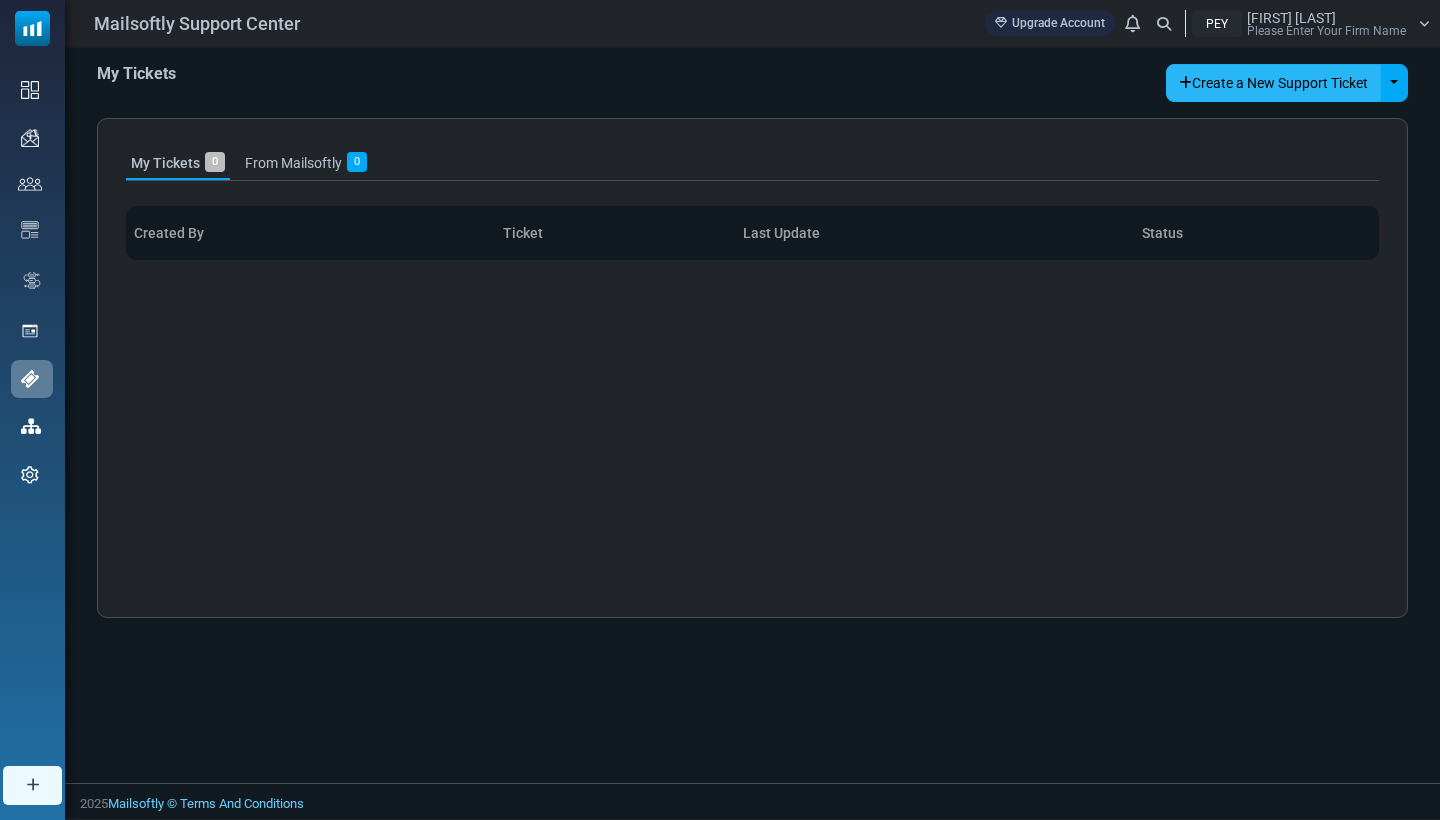 click on "Create a New Support Ticket" at bounding box center (1273, 83) 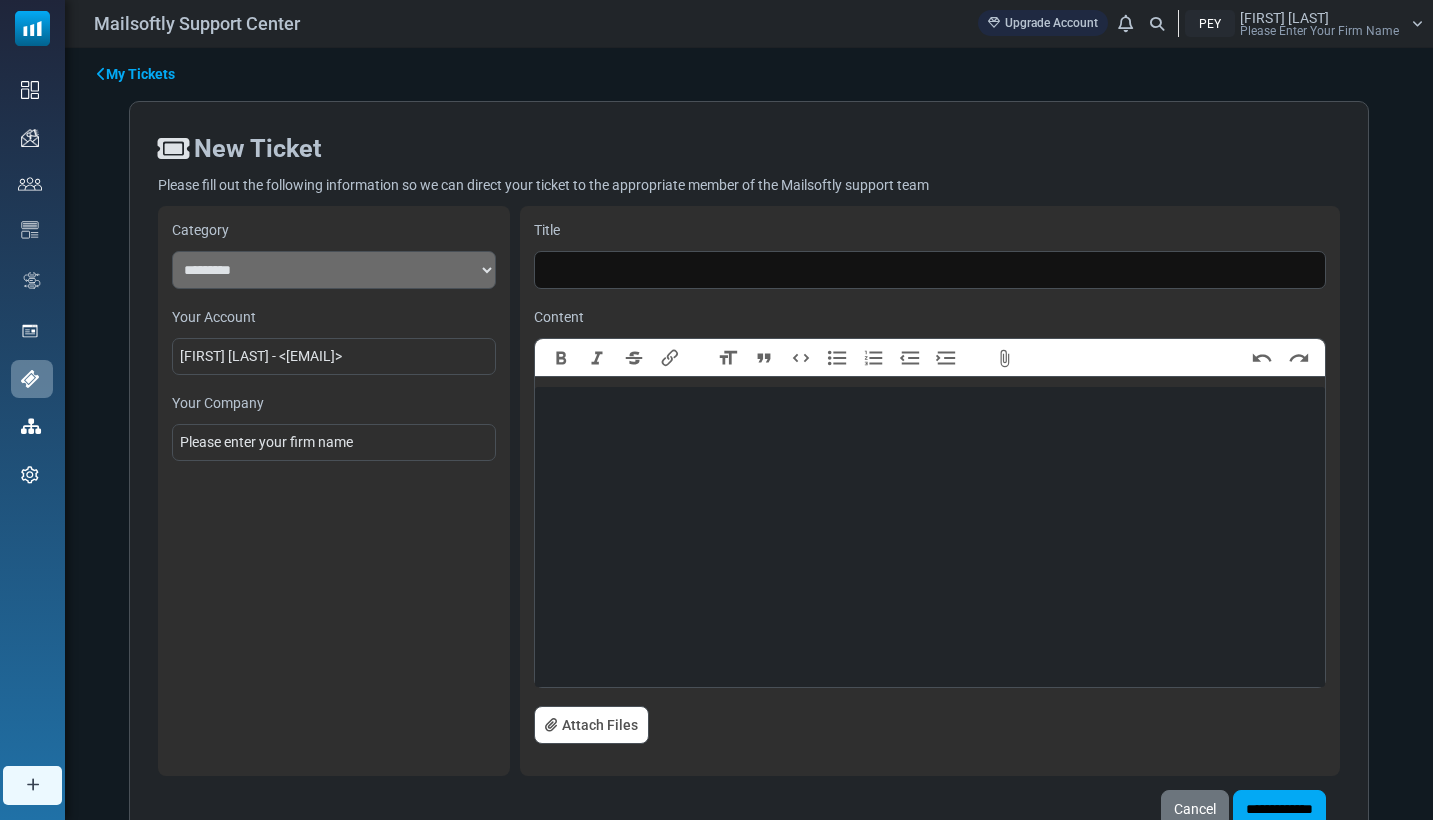 scroll, scrollTop: 0, scrollLeft: 0, axis: both 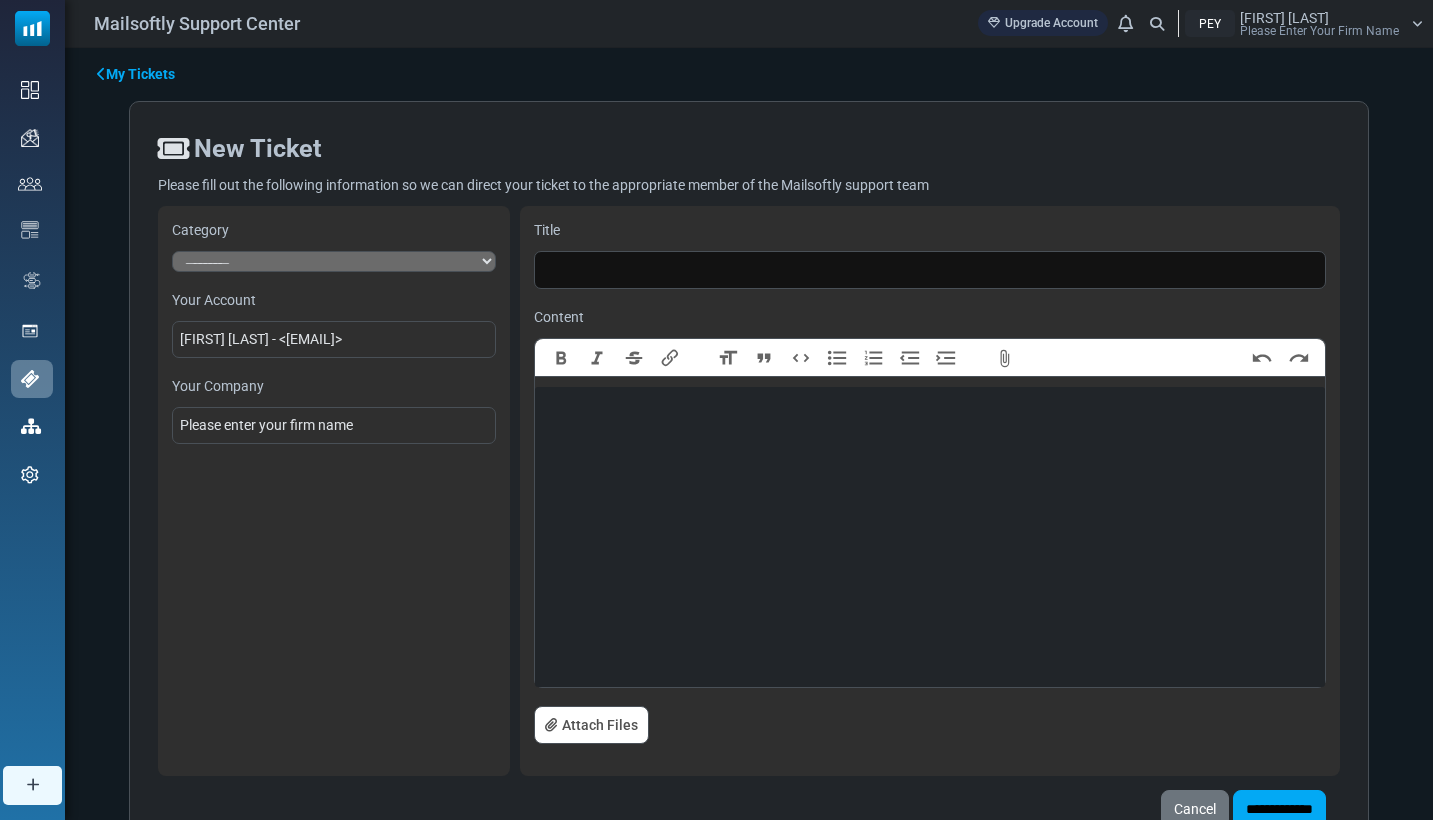 click at bounding box center [930, 537] 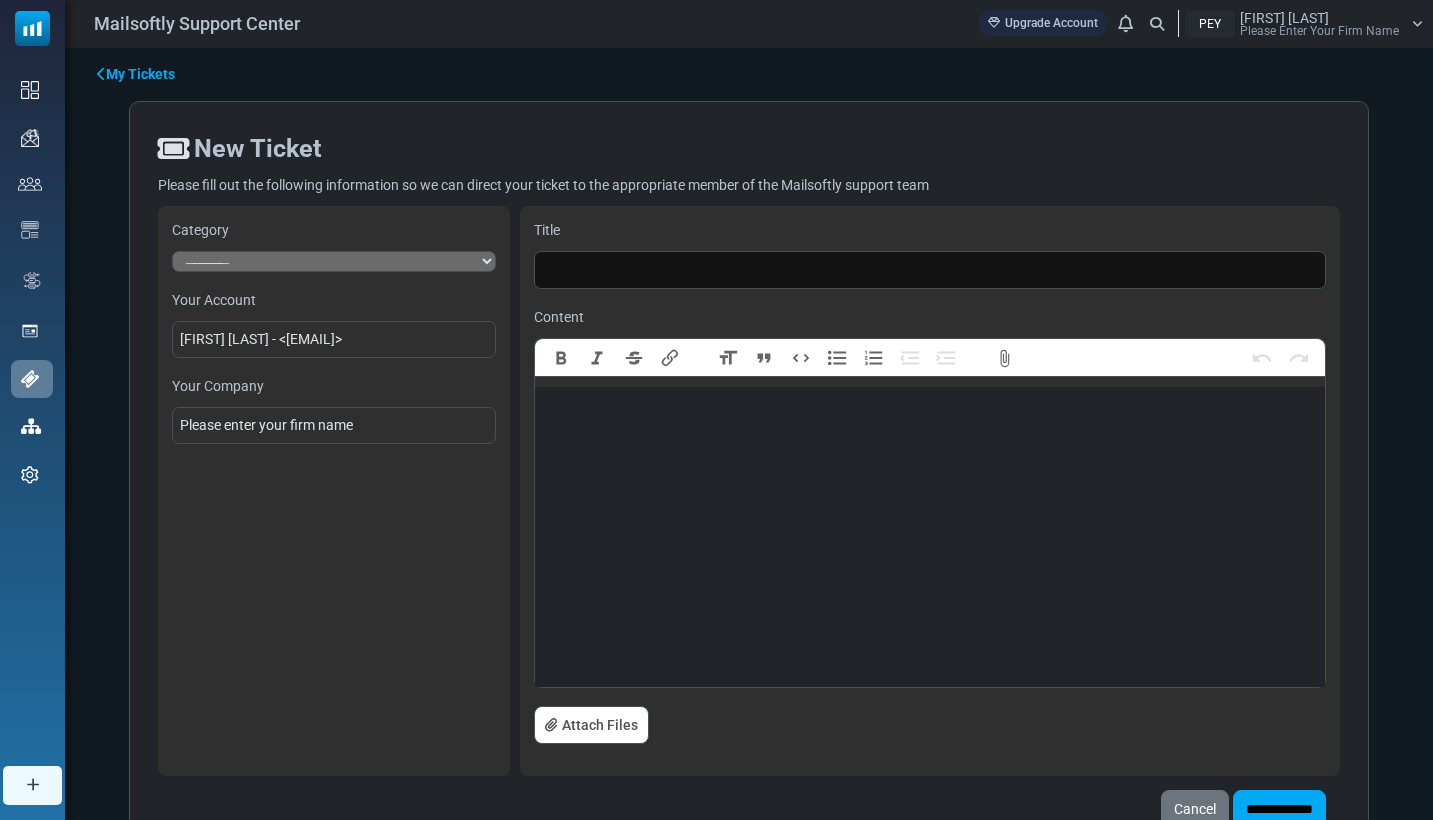 paste on "**********" 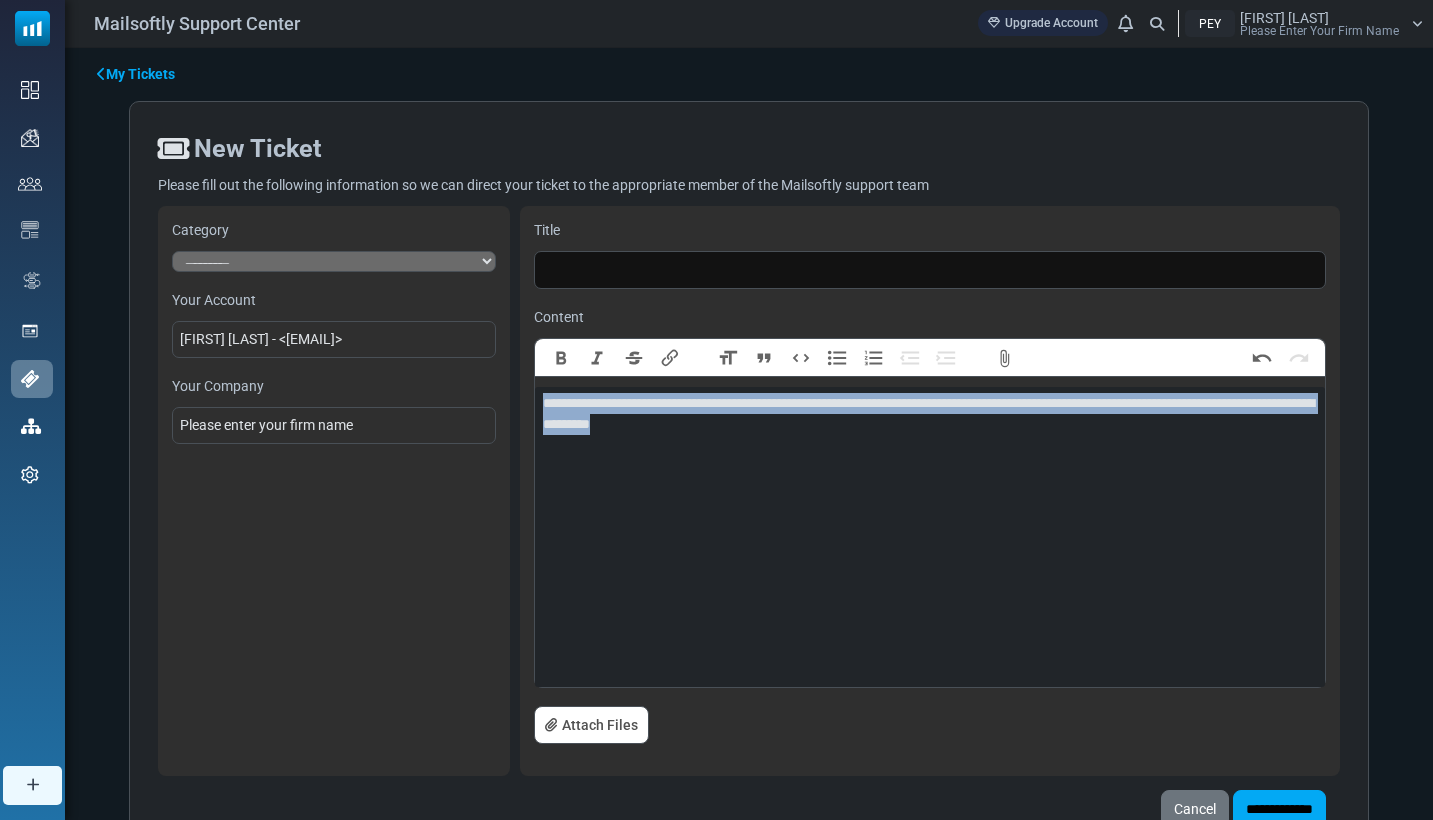 drag, startPoint x: 858, startPoint y: 423, endPoint x: 516, endPoint y: 397, distance: 342.98688 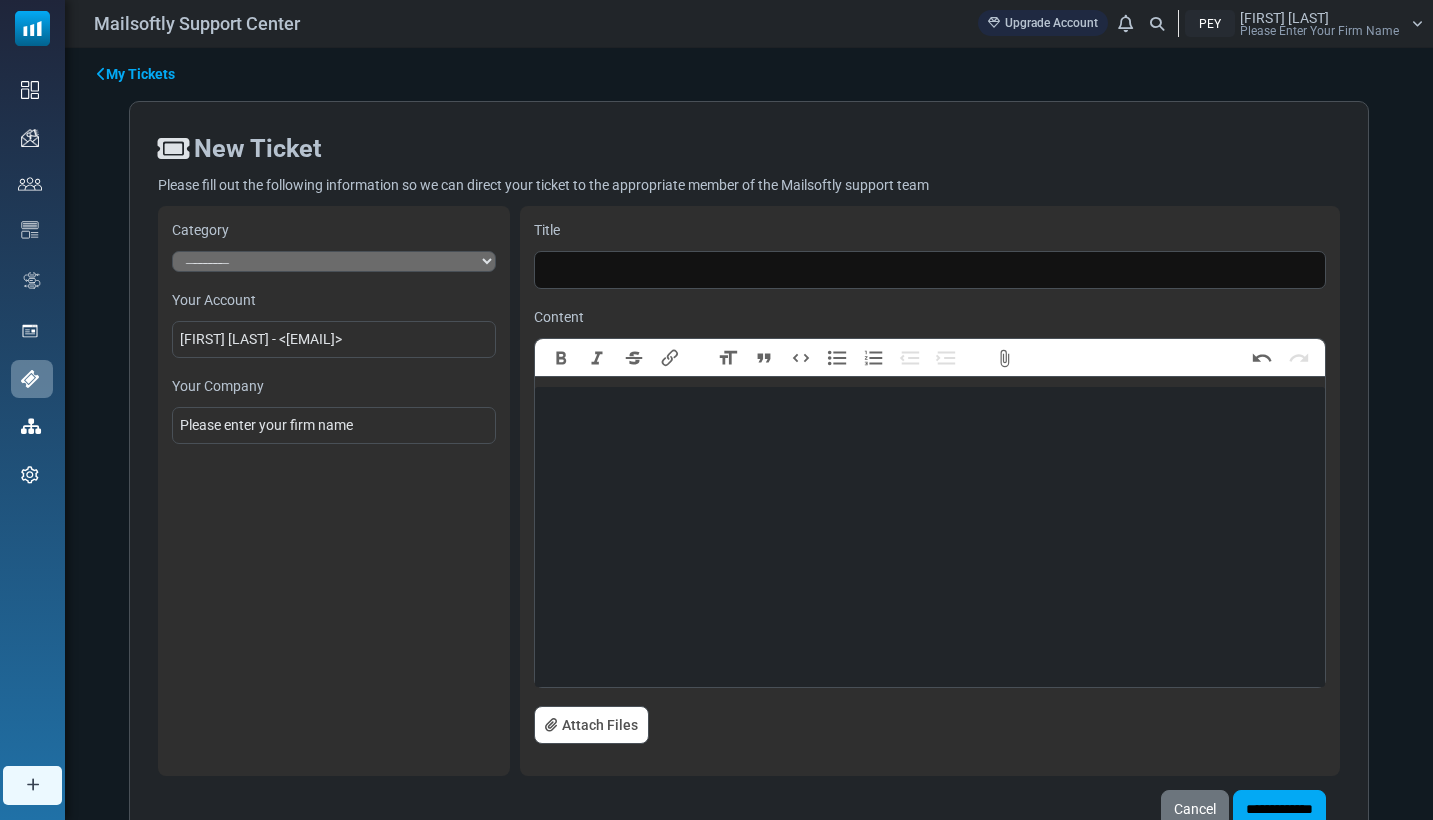 paste on "**********" 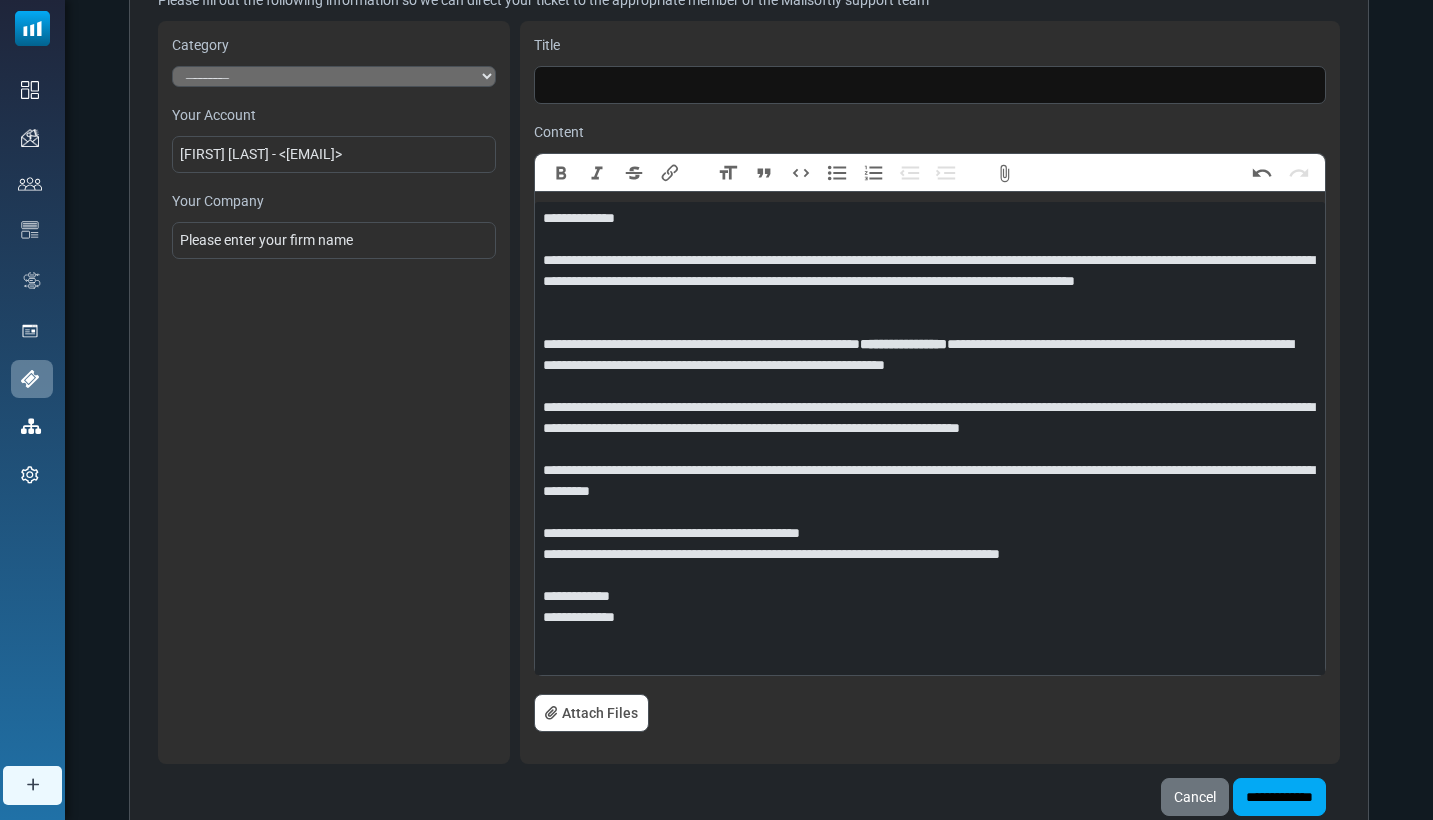 scroll, scrollTop: 161, scrollLeft: 0, axis: vertical 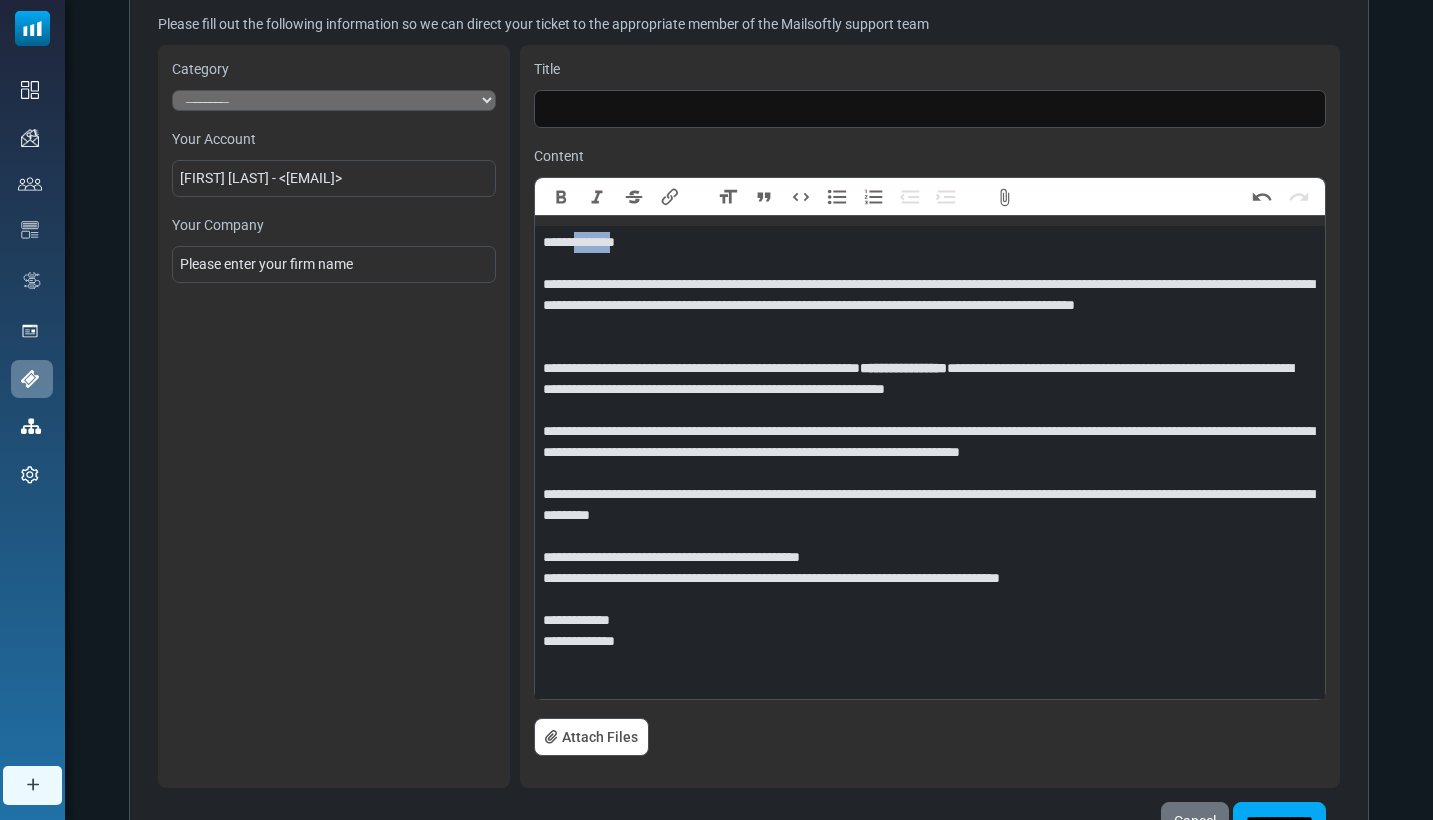 drag, startPoint x: 606, startPoint y: 240, endPoint x: 580, endPoint y: 240, distance: 26 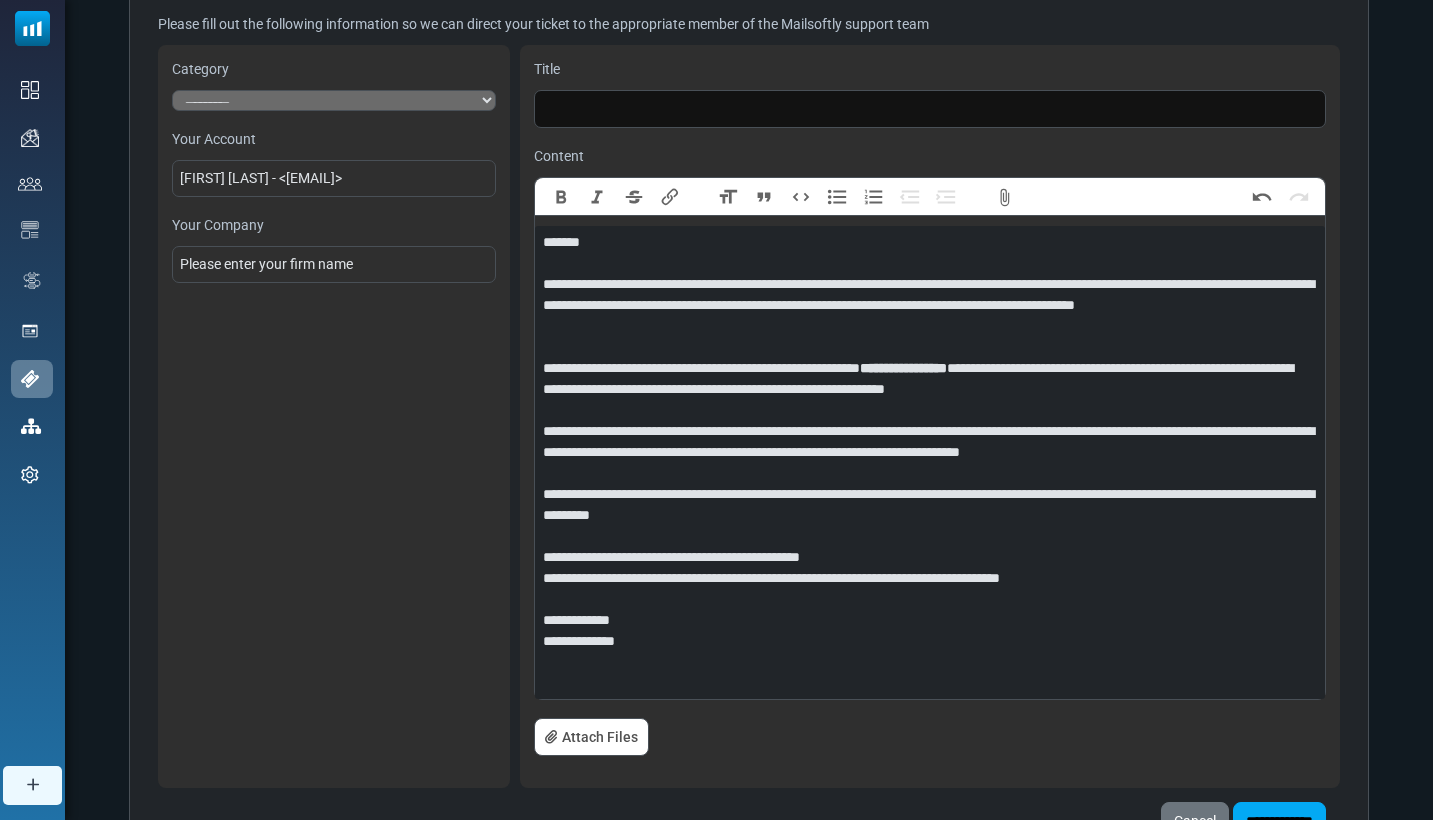 type on "**********" 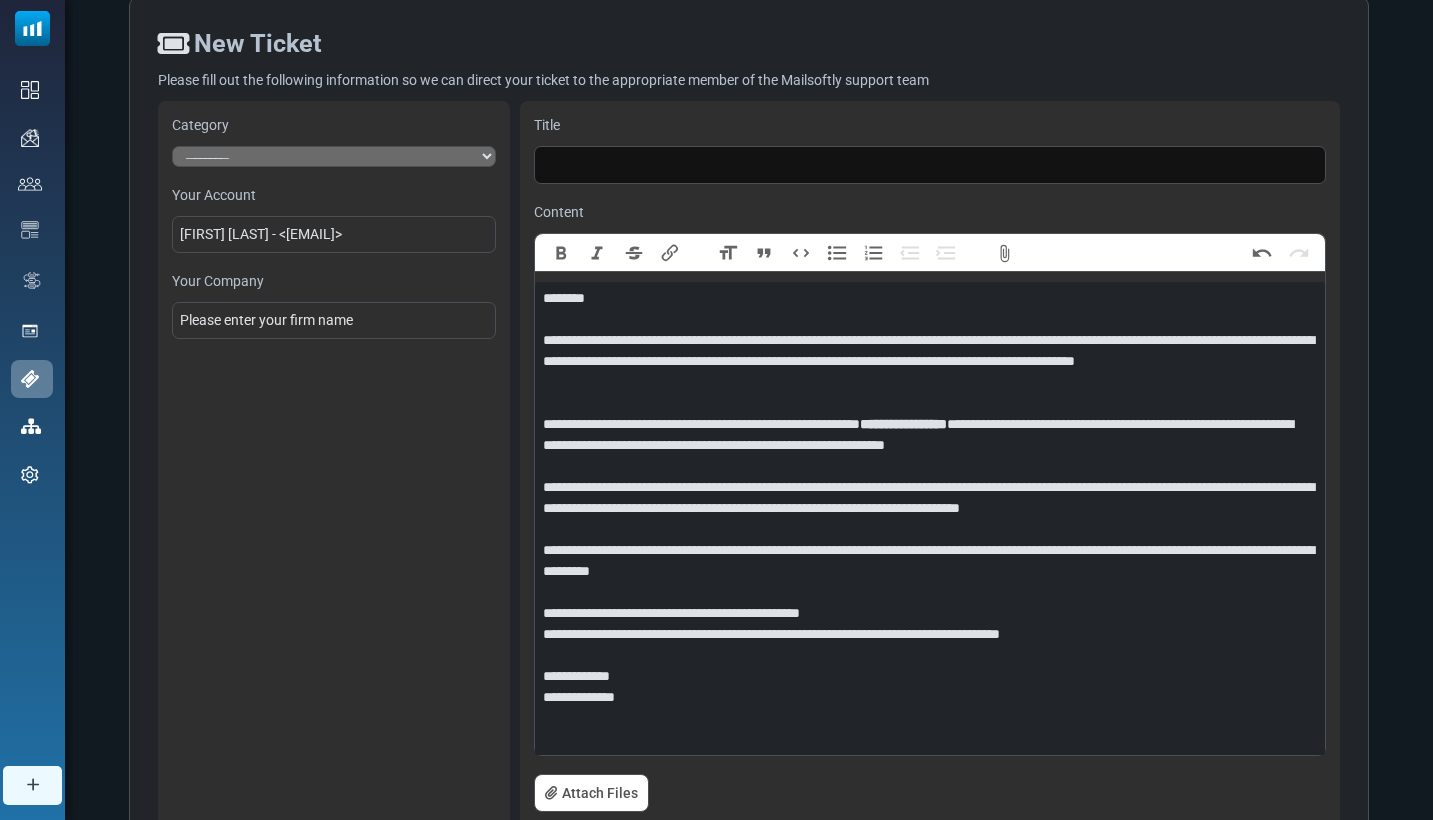 scroll, scrollTop: 104, scrollLeft: 0, axis: vertical 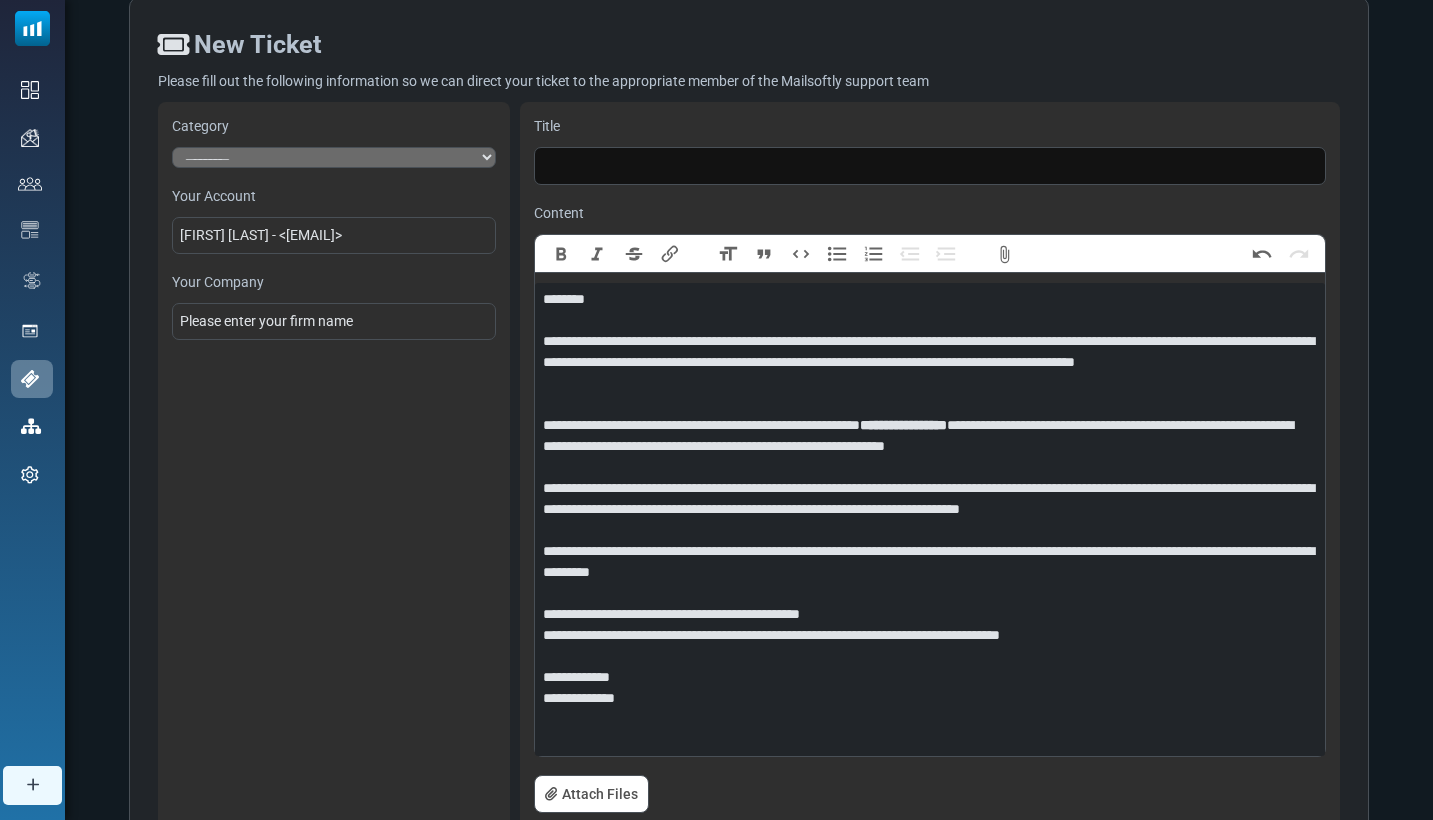 select on "*****" 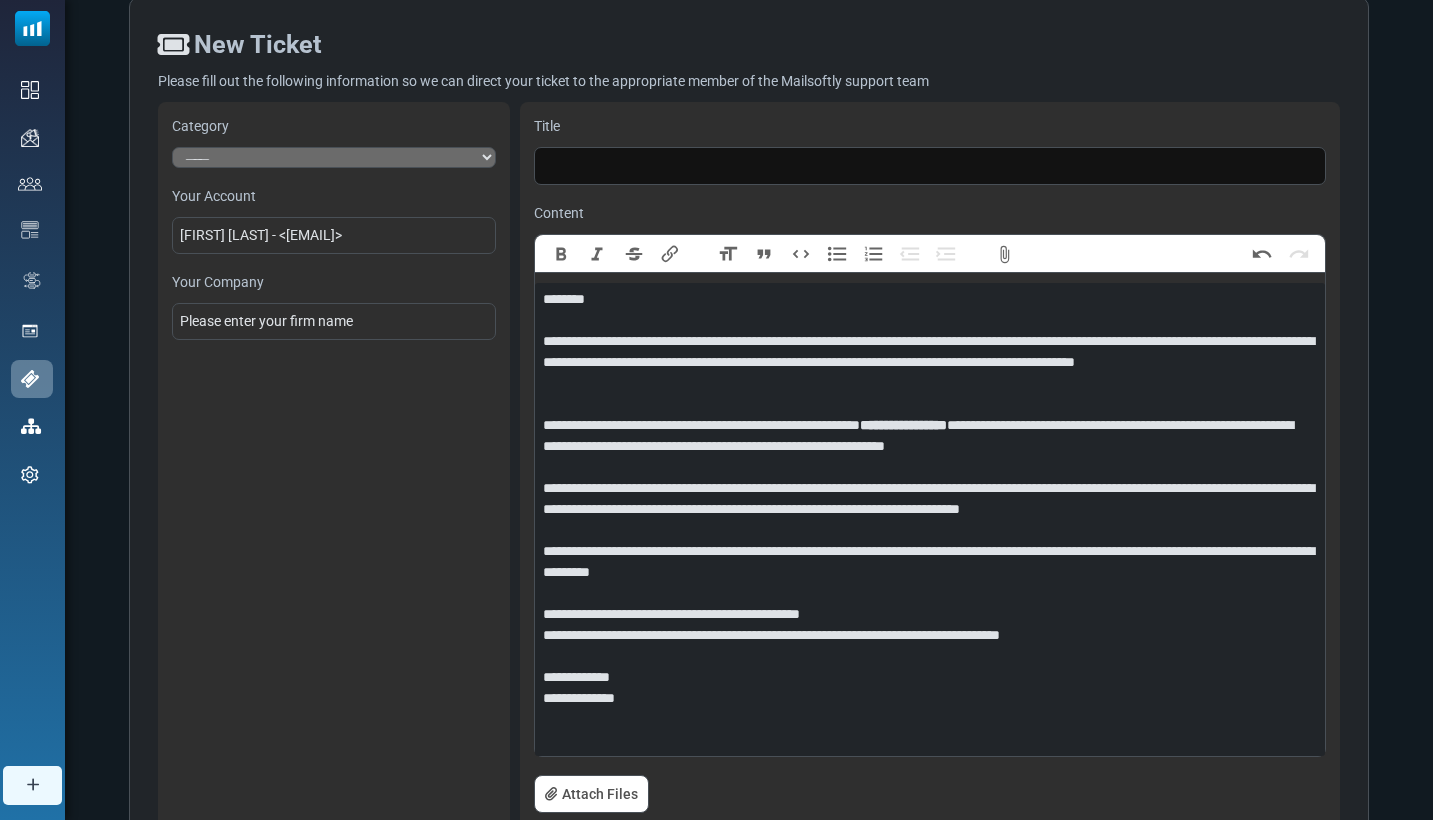 click on "Please enter your firm name" at bounding box center (334, 321) 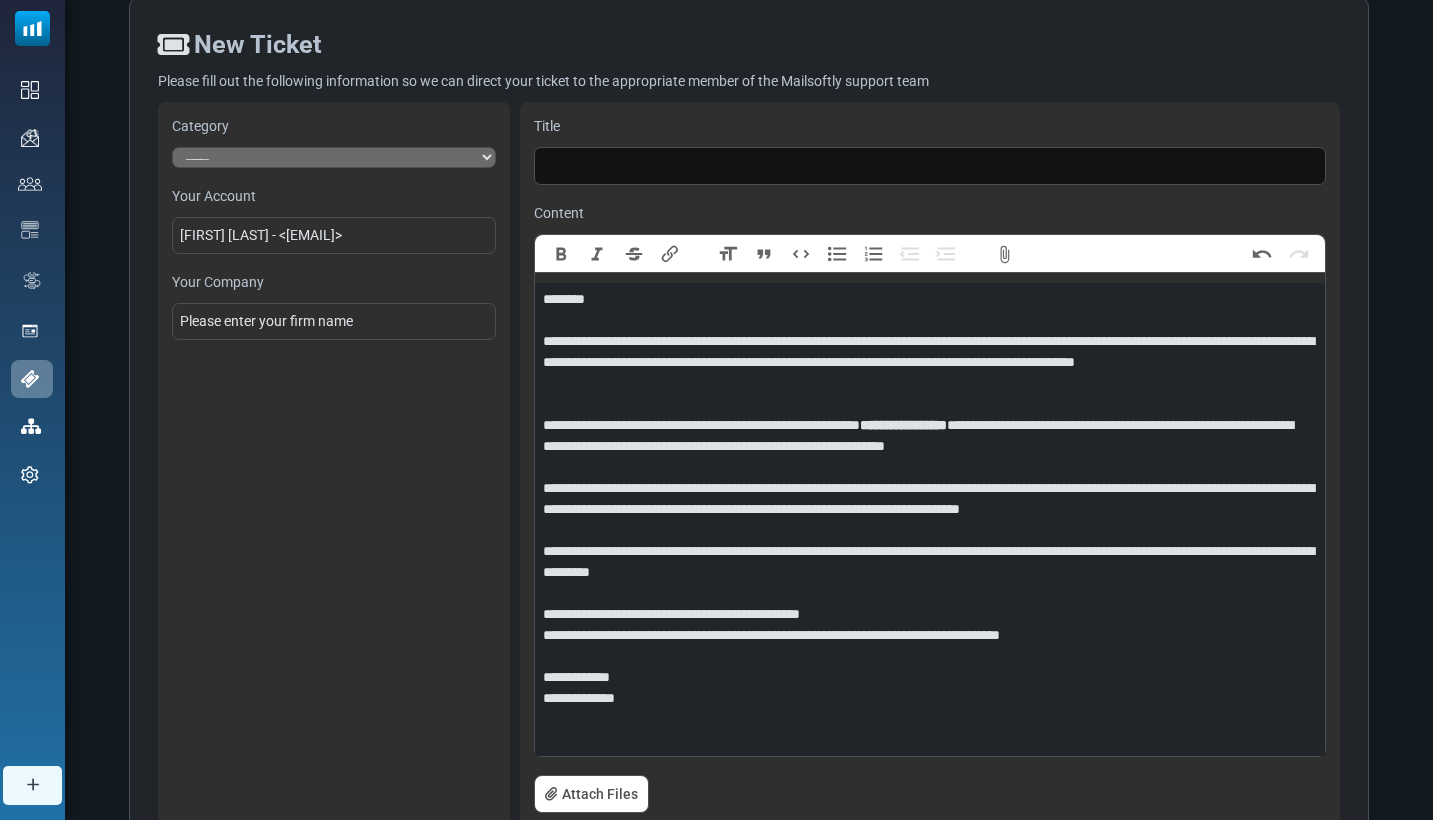 paste on "**********" 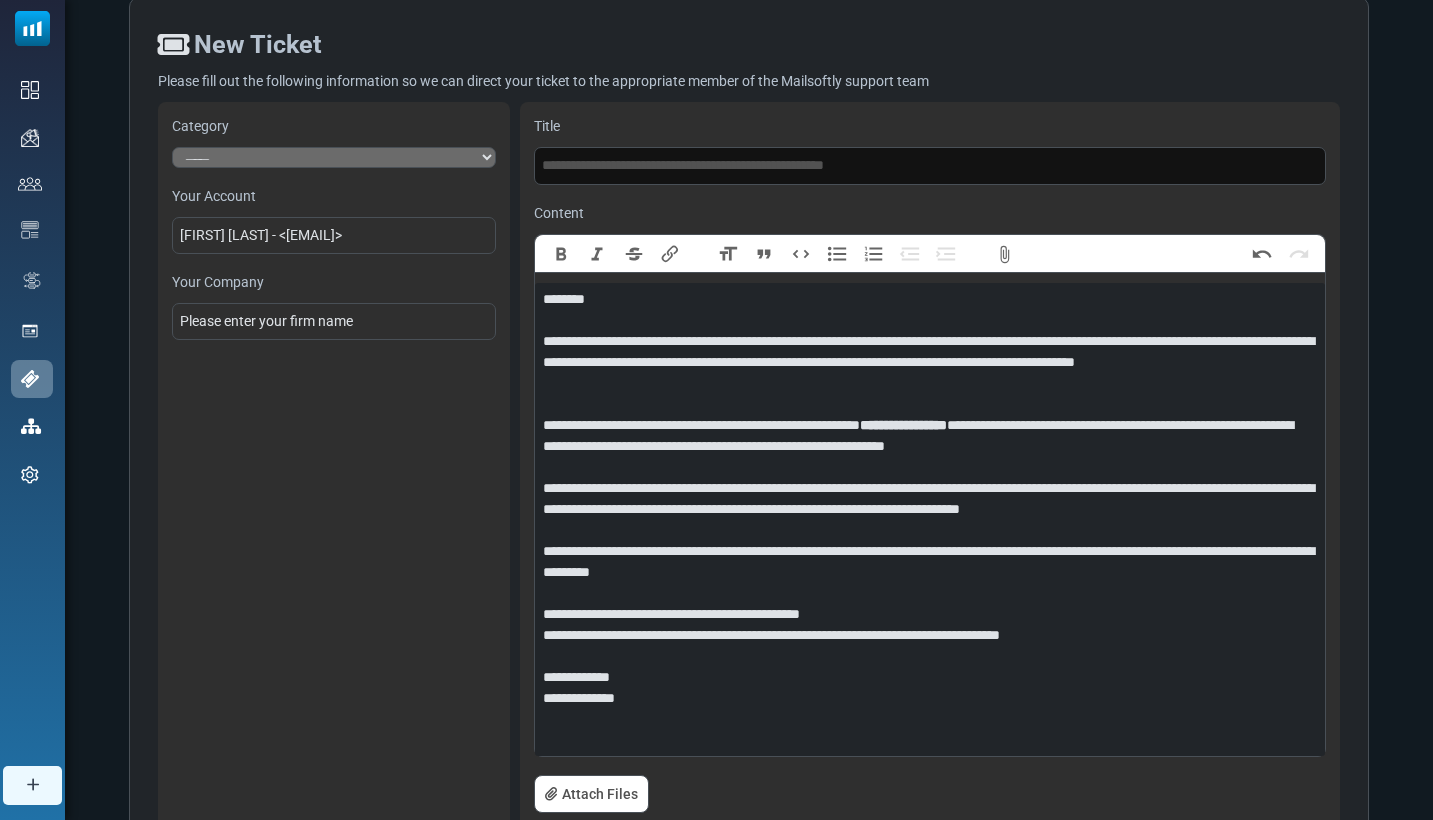 type on "**********" 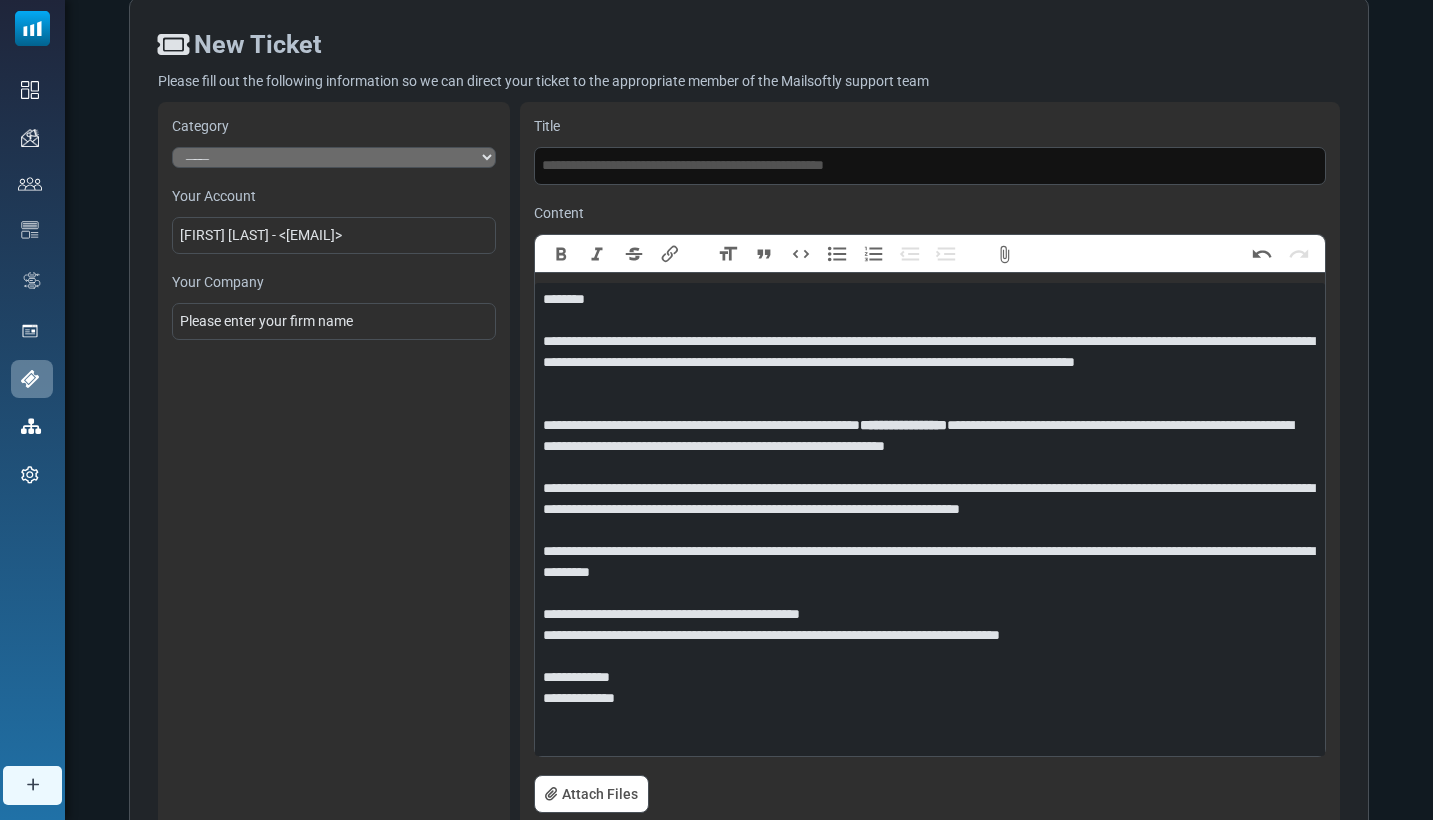 click on "Please enter your firm name" at bounding box center (334, 321) 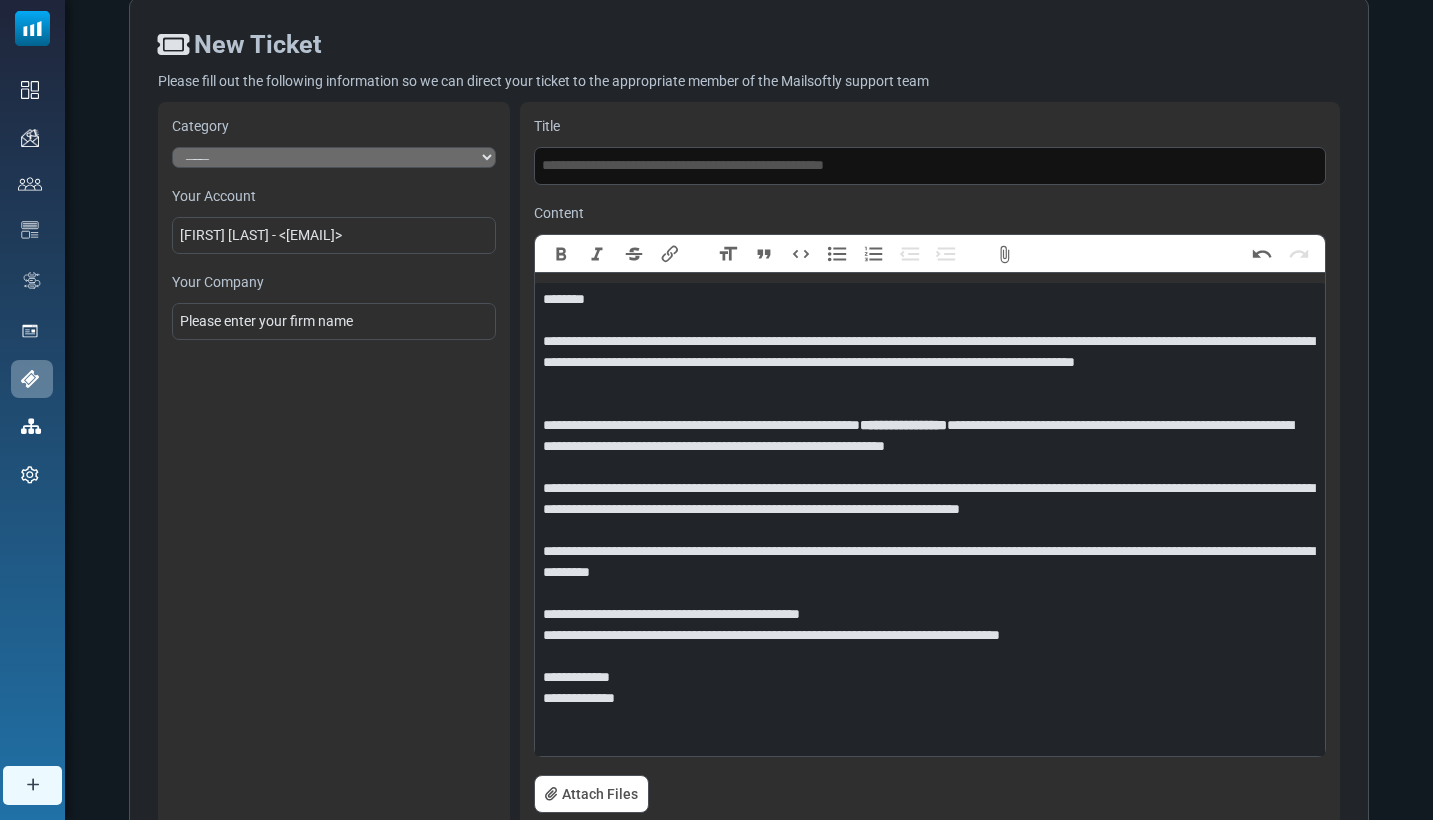 click on "Attach Files" at bounding box center [591, 794] 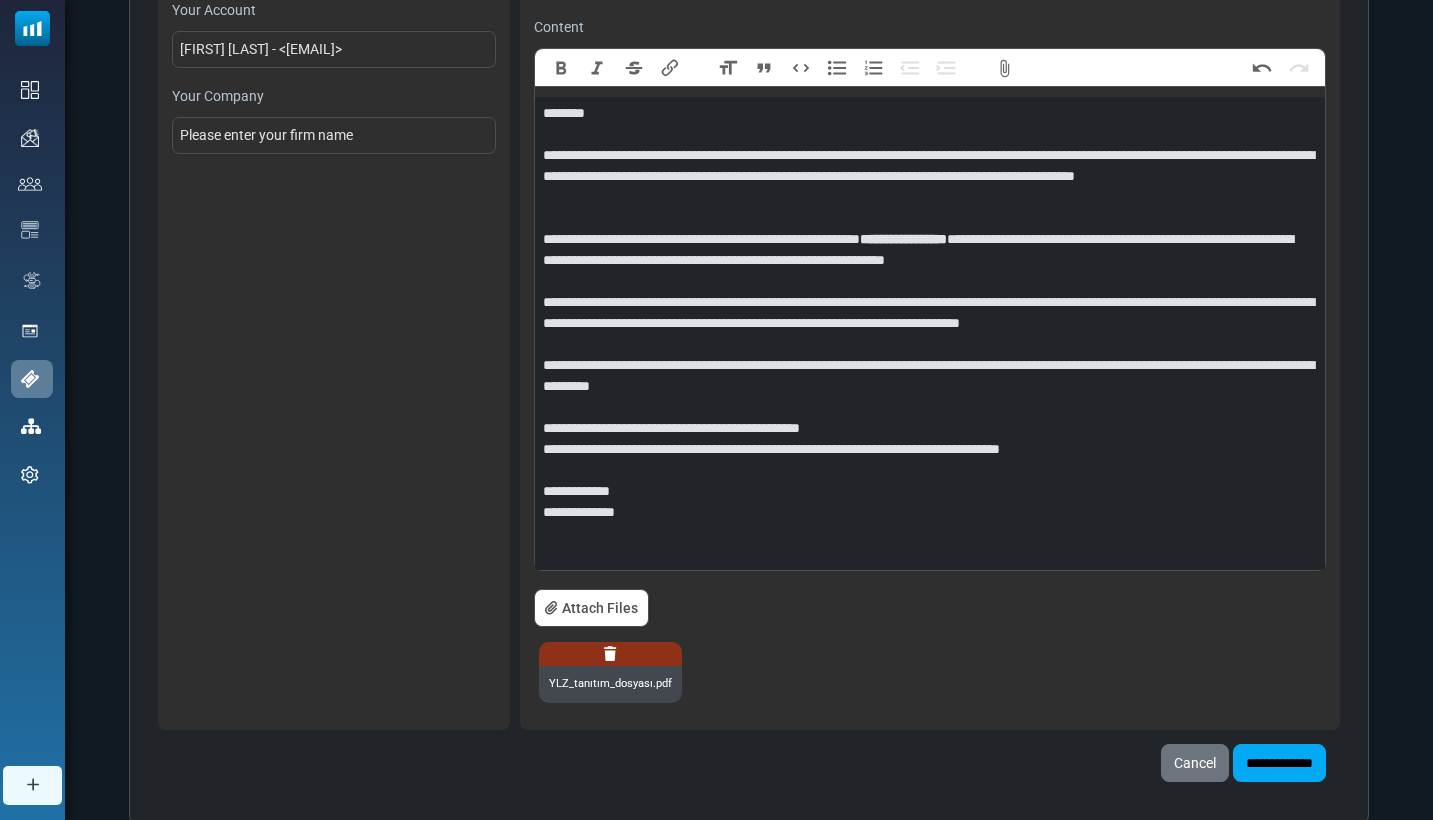 scroll, scrollTop: 291, scrollLeft: 0, axis: vertical 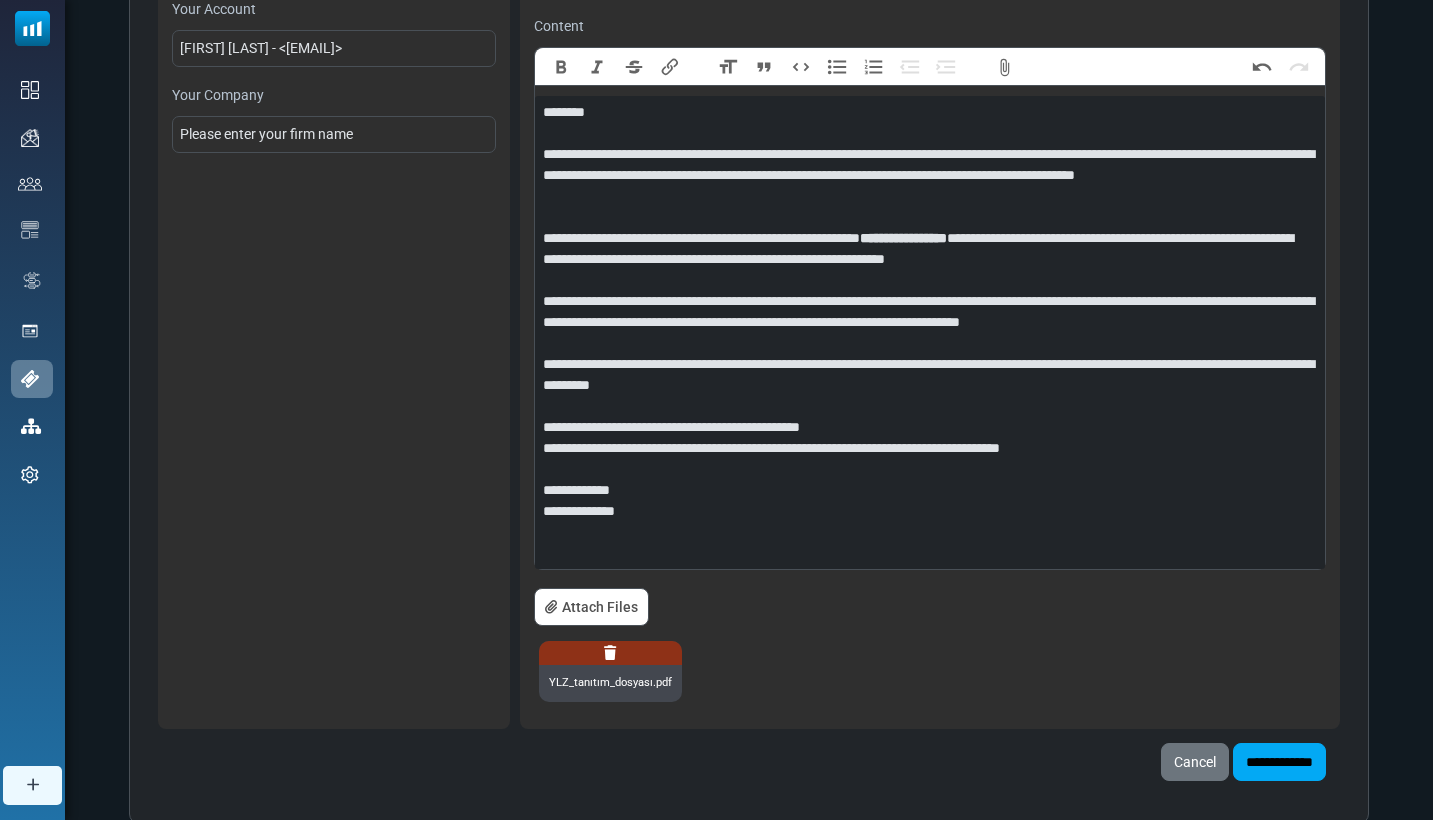 click on "Attach Files" at bounding box center (591, 607) 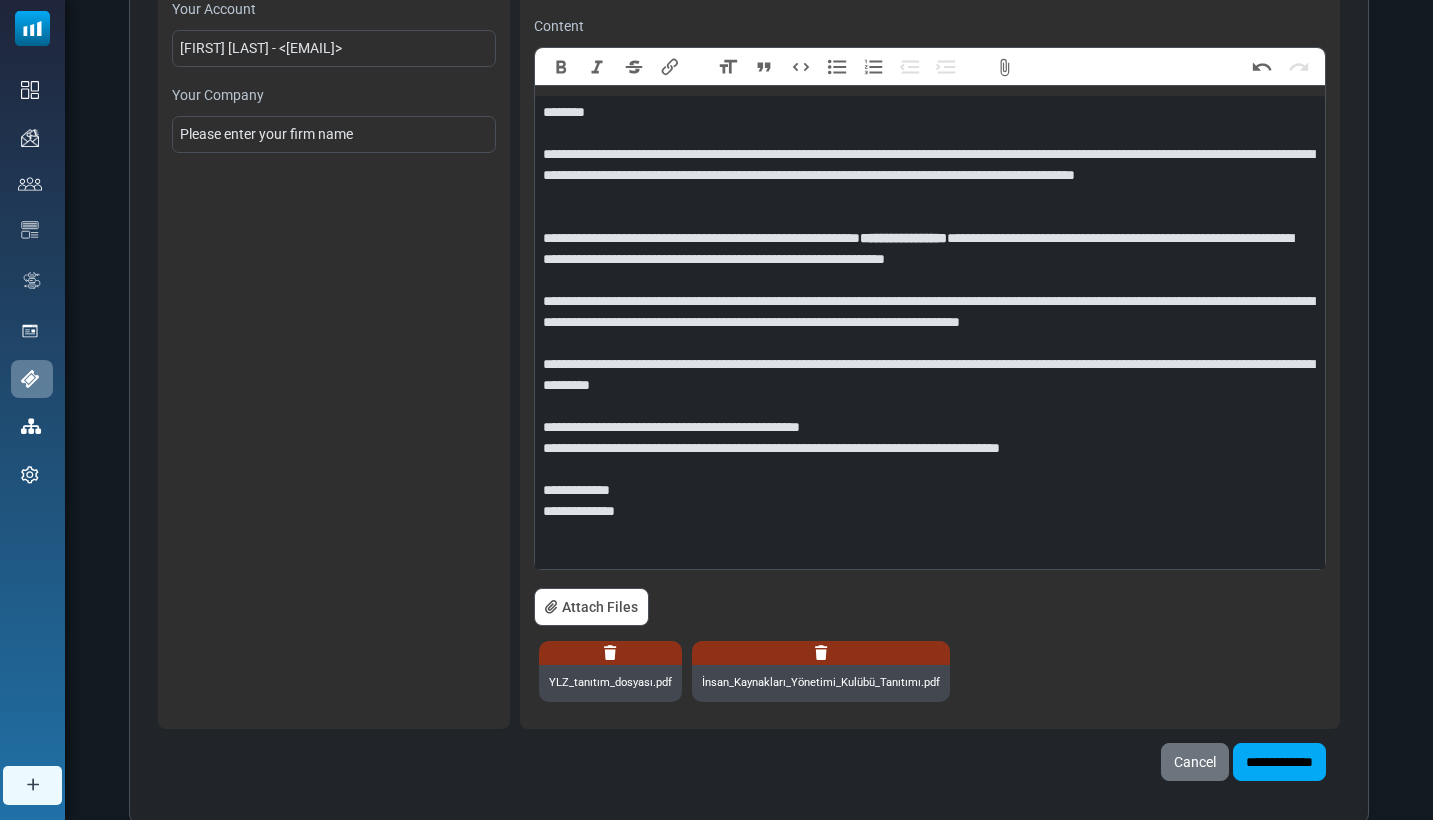 click on "Attach Files" at bounding box center [591, 607] 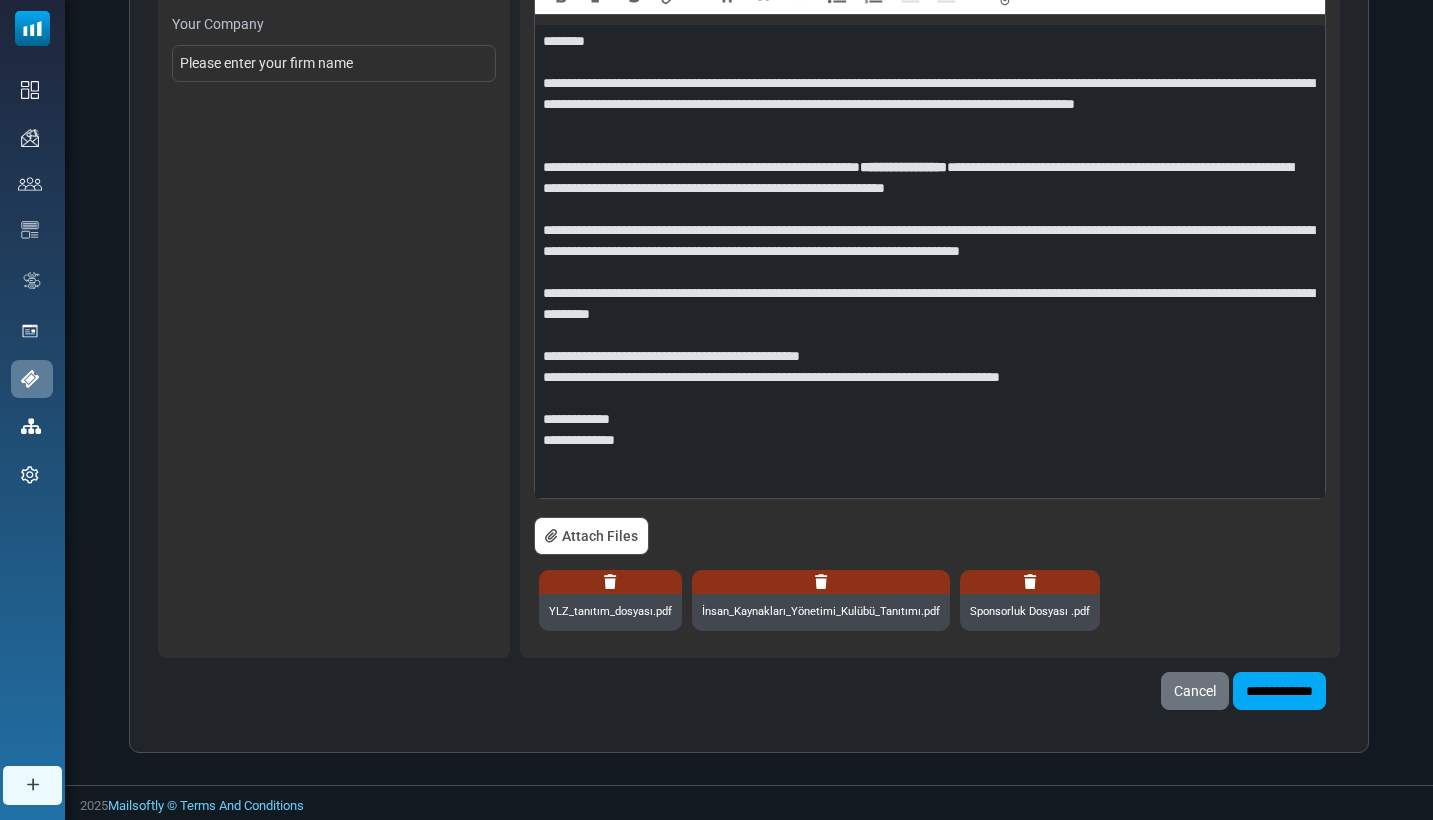 scroll, scrollTop: 361, scrollLeft: 0, axis: vertical 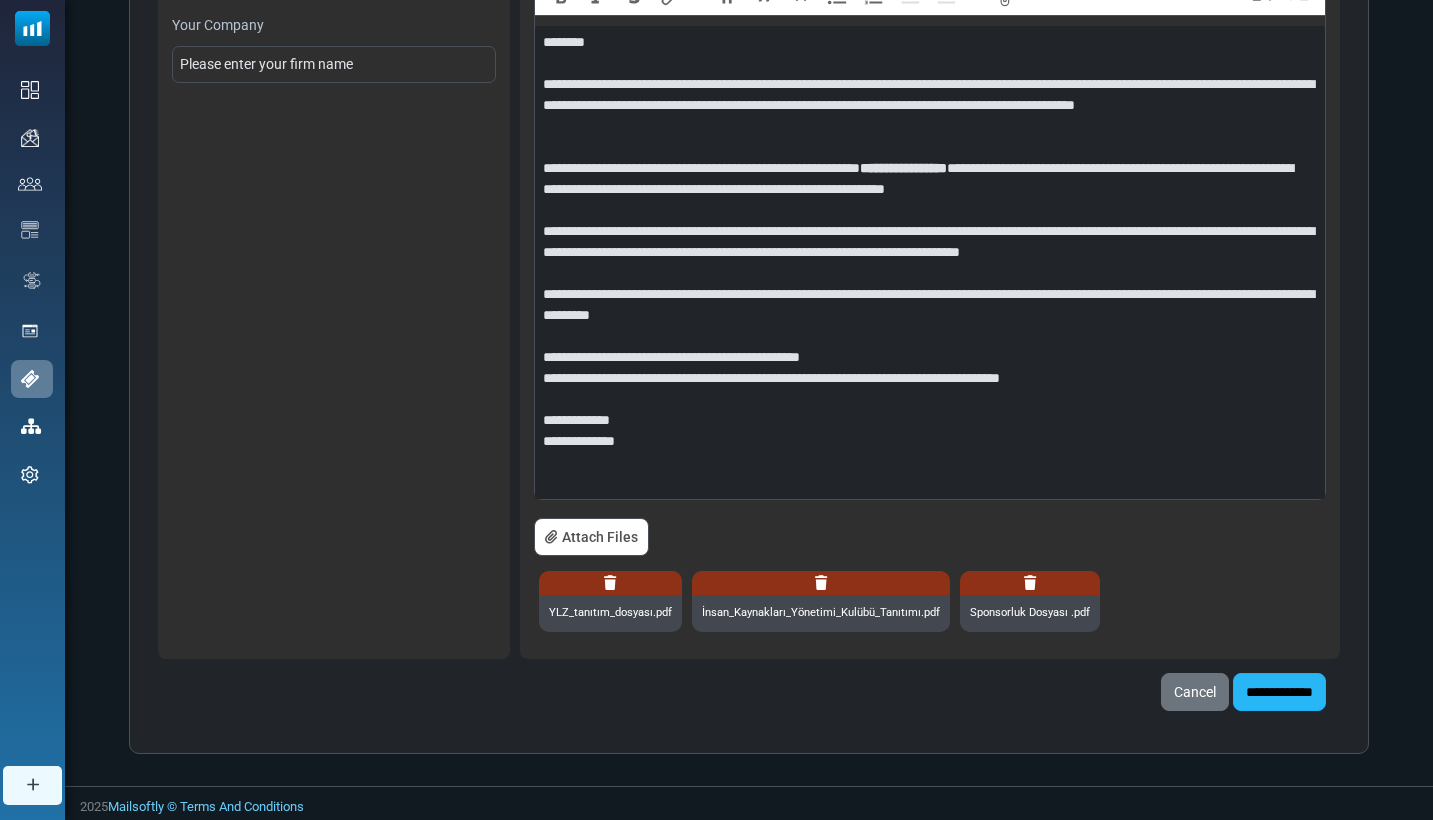 click on "**********" at bounding box center (1279, 692) 